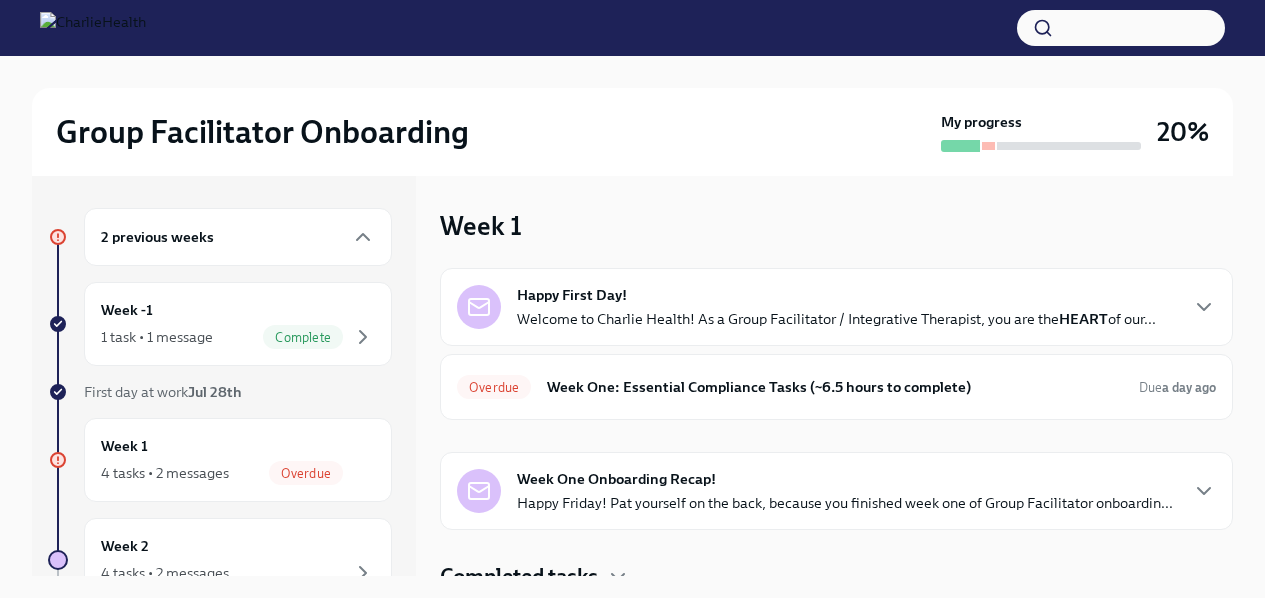 scroll, scrollTop: 0, scrollLeft: 0, axis: both 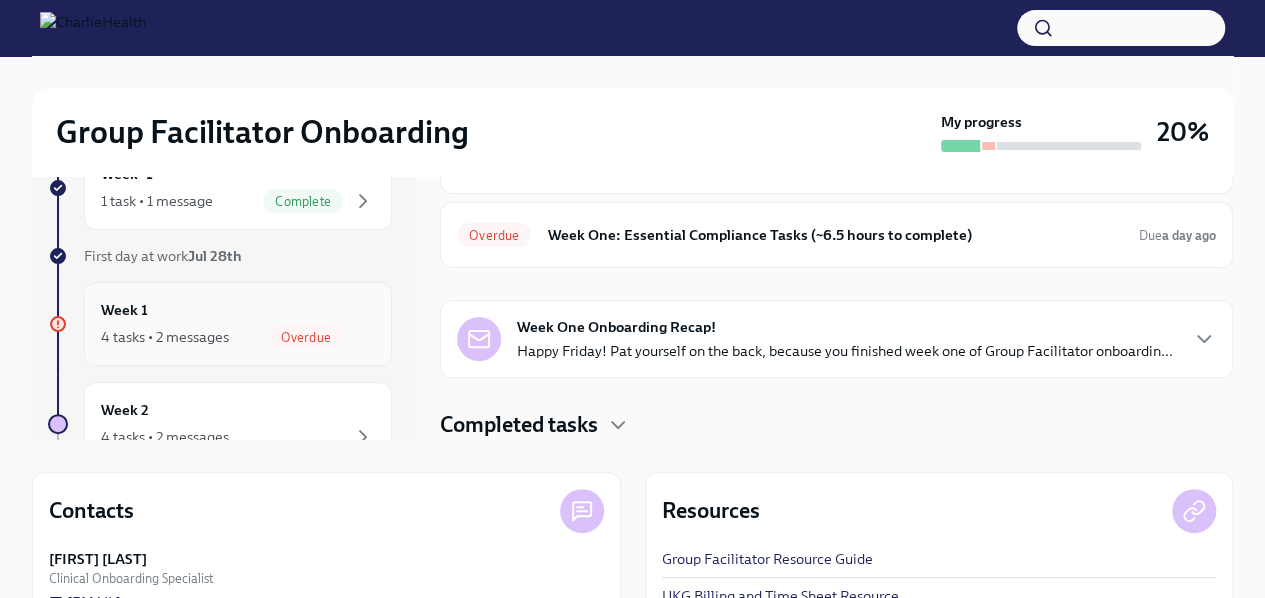 click on "Overdue" at bounding box center [306, 337] 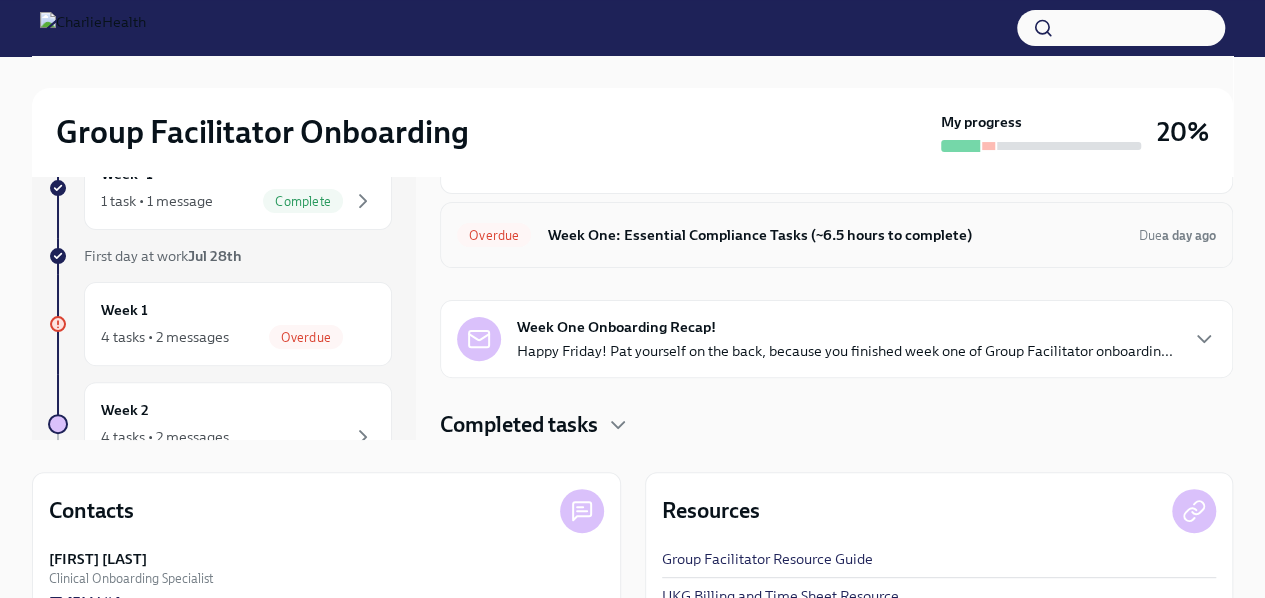 click on "Week One: Essential Compliance Tasks (~6.5 hours to complete)" at bounding box center [835, 235] 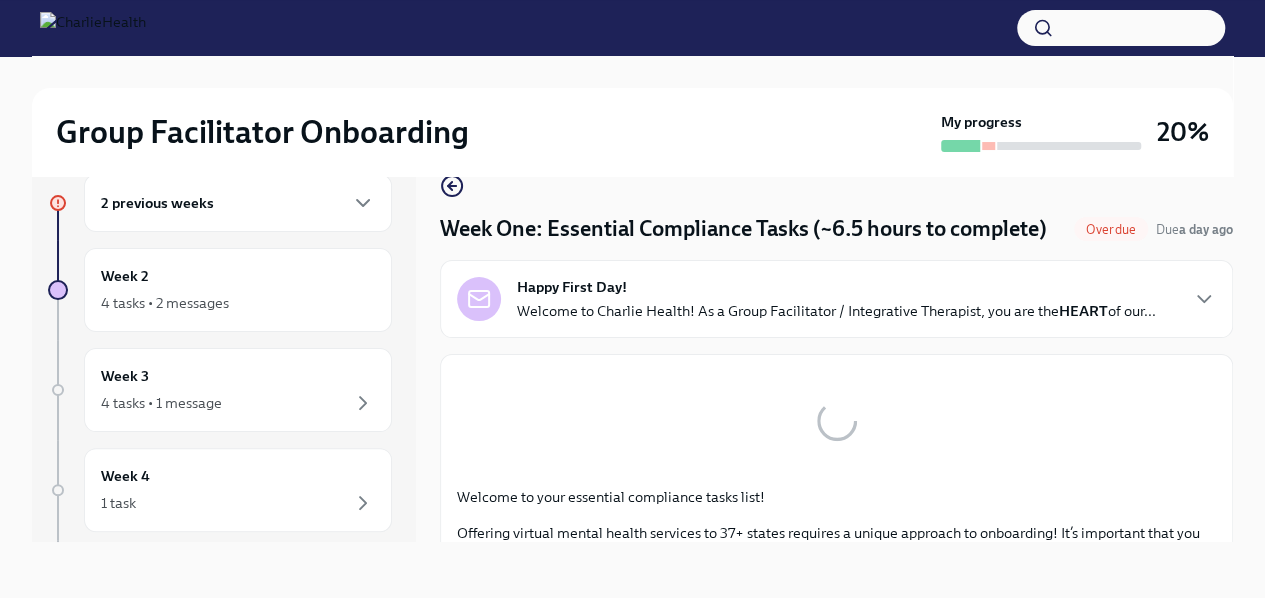 scroll, scrollTop: 34, scrollLeft: 0, axis: vertical 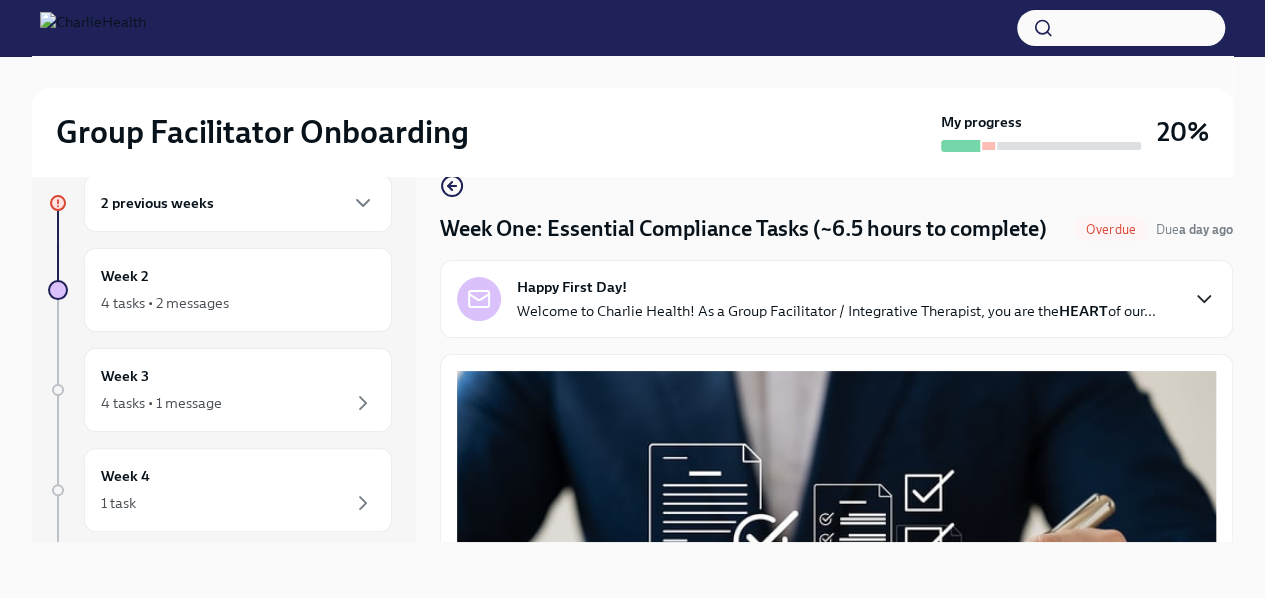 click 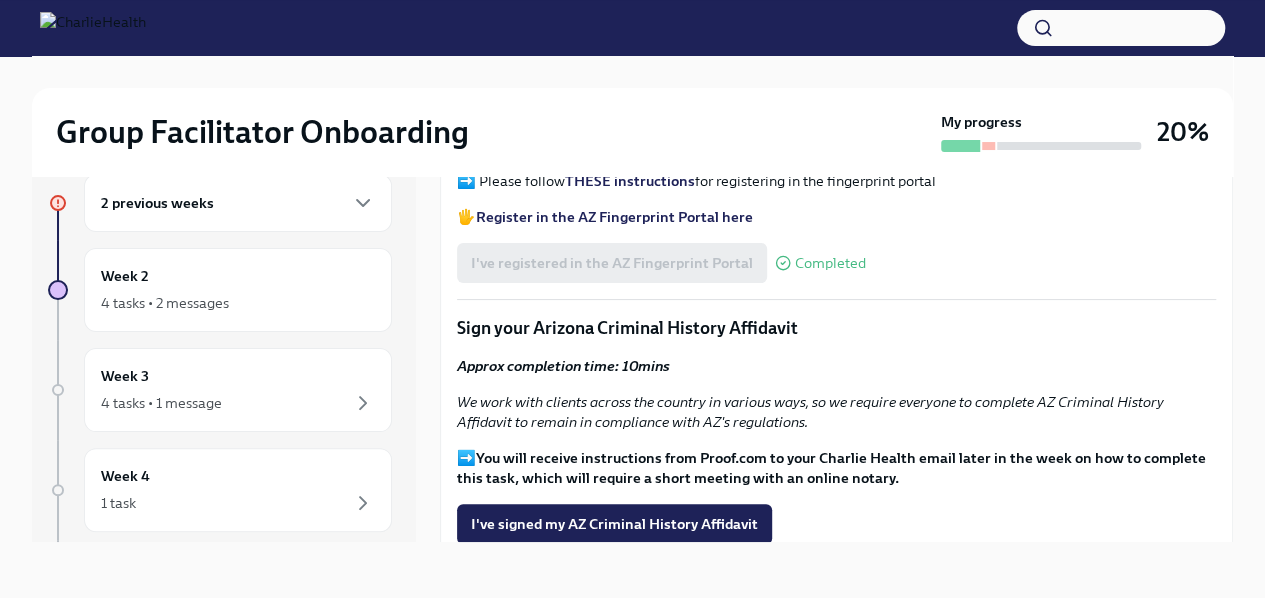 scroll, scrollTop: 2745, scrollLeft: 0, axis: vertical 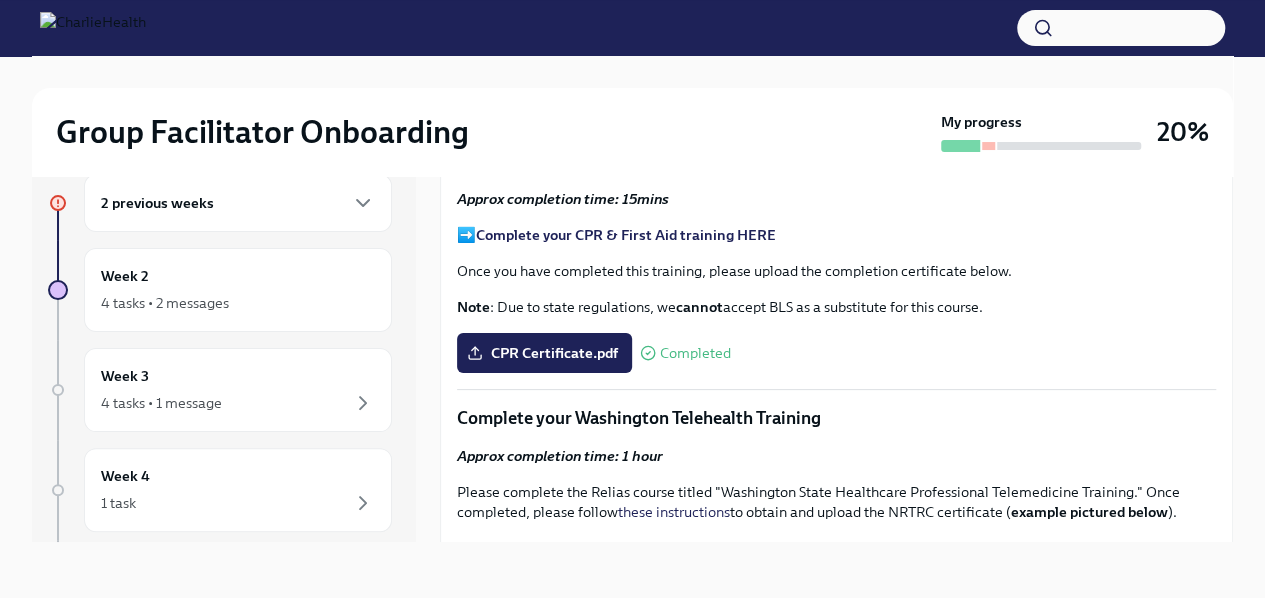click on "I've signed my AZ Criminal History Affidavit" at bounding box center (614, 96) 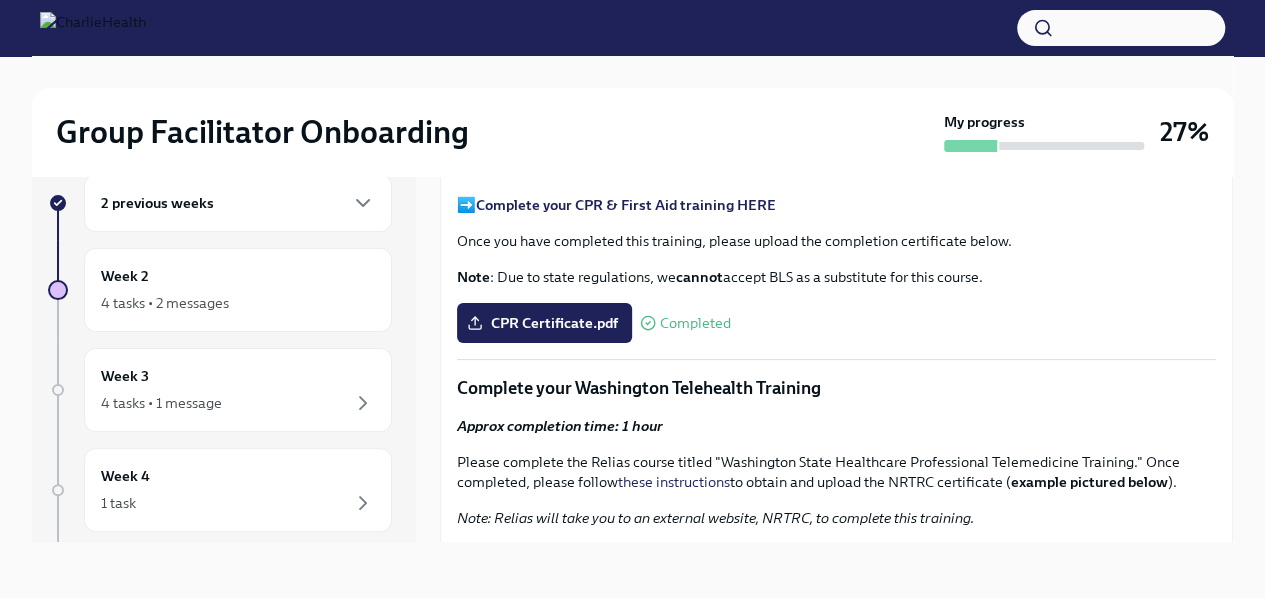 scroll, scrollTop: 3071, scrollLeft: 0, axis: vertical 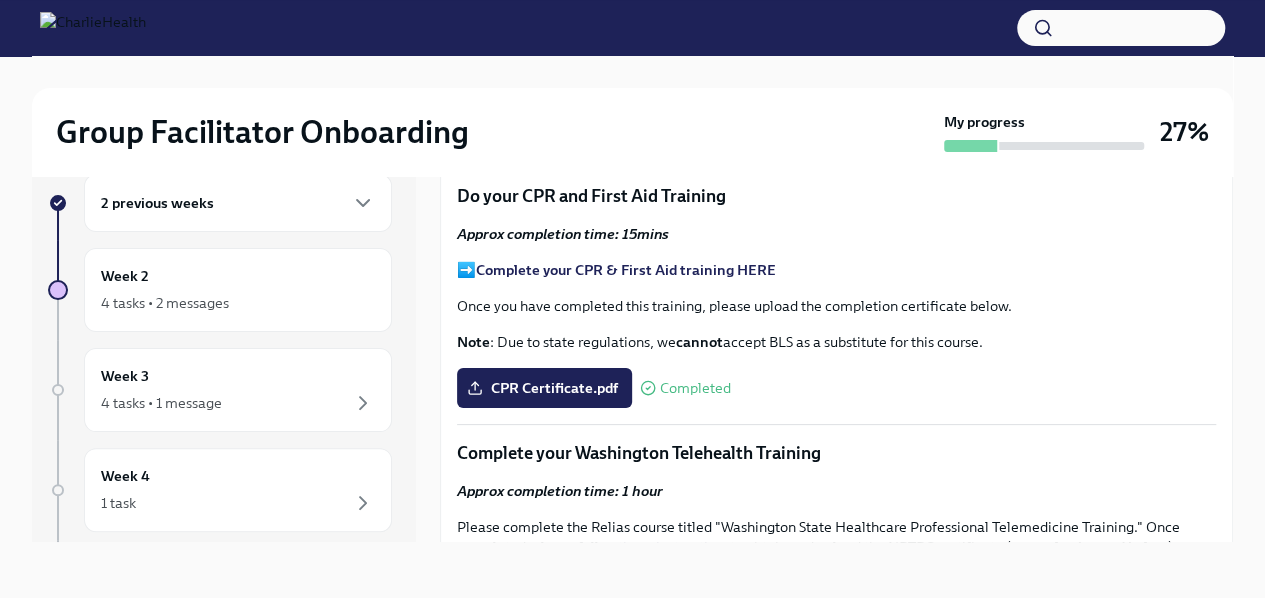 drag, startPoint x: 1235, startPoint y: 362, endPoint x: 1228, endPoint y: 282, distance: 80.305664 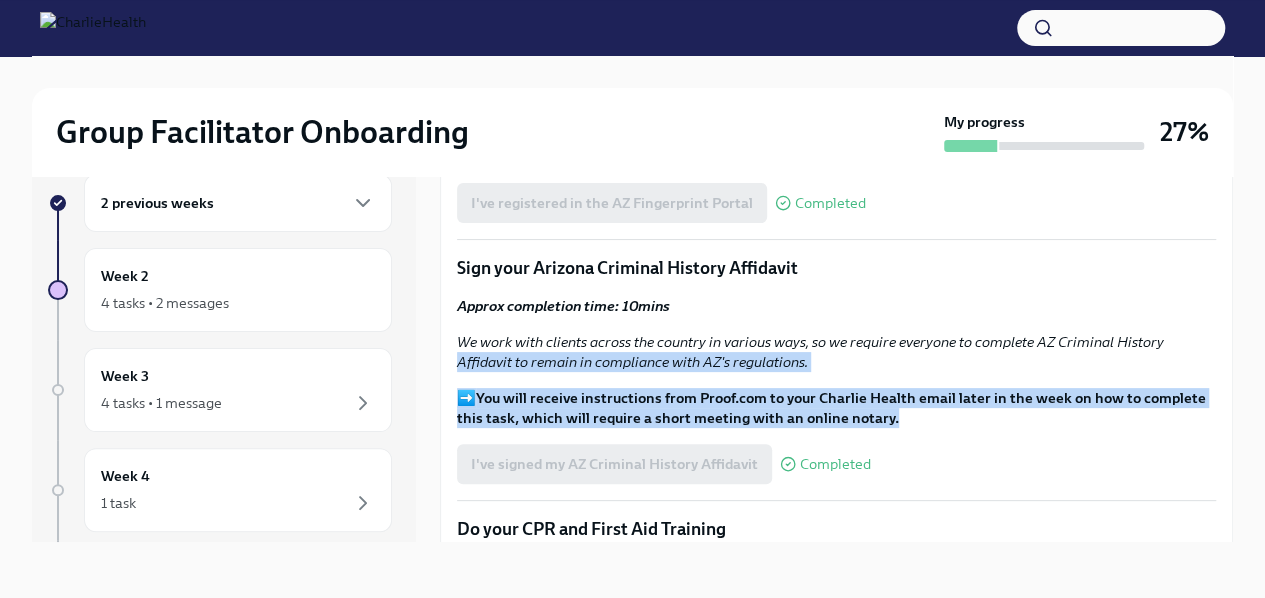 scroll, scrollTop: 2721, scrollLeft: 0, axis: vertical 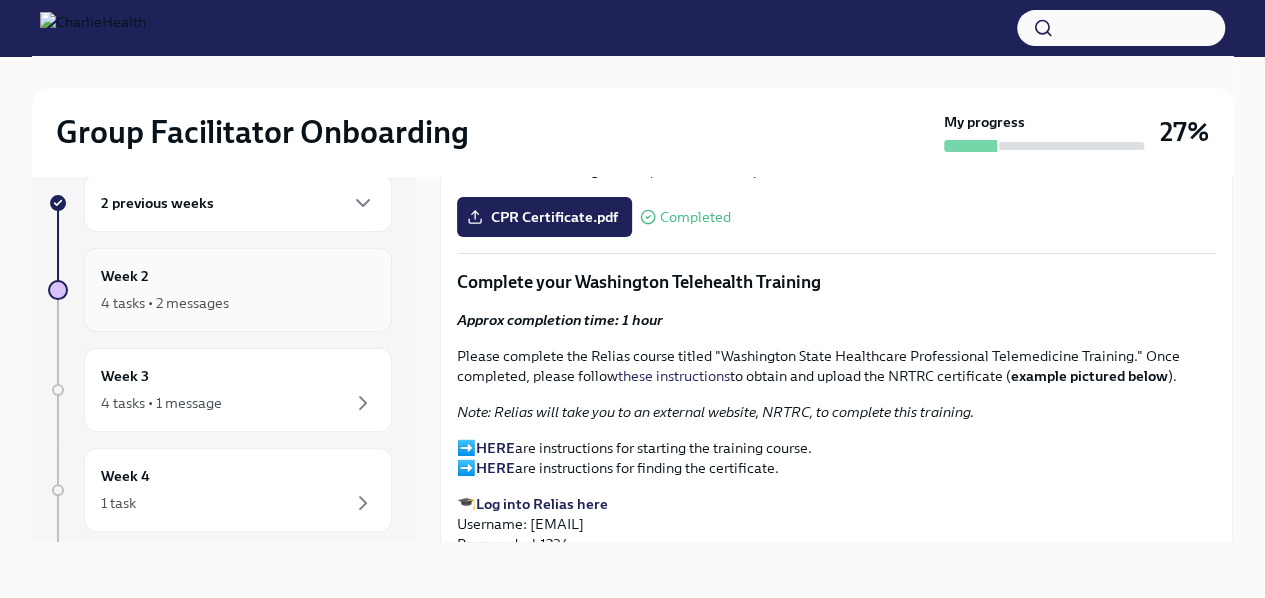 click on "Week 2 4 tasks • 2 messages" at bounding box center [238, 290] 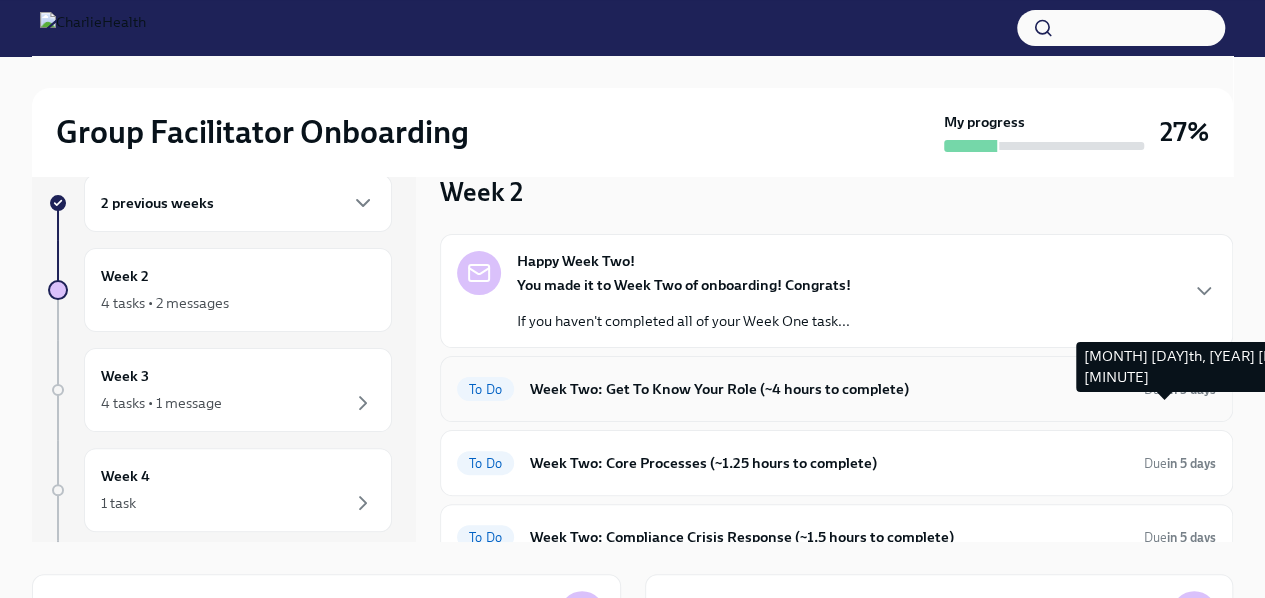 click on "in 5 days" at bounding box center [1191, 389] 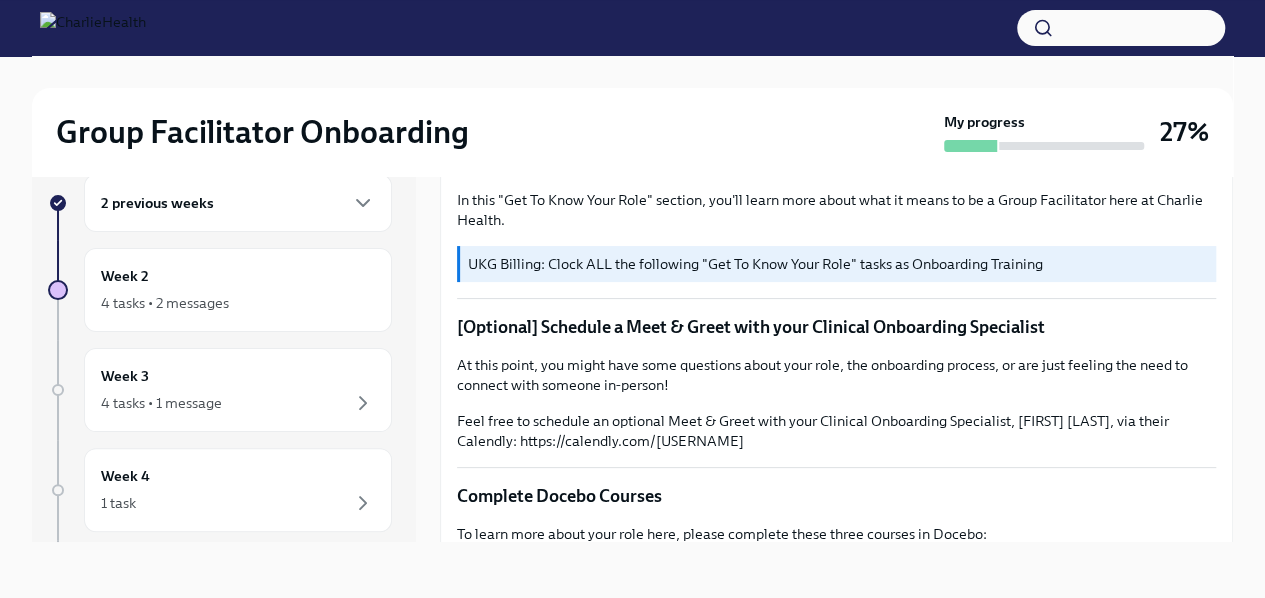 scroll, scrollTop: 0, scrollLeft: 0, axis: both 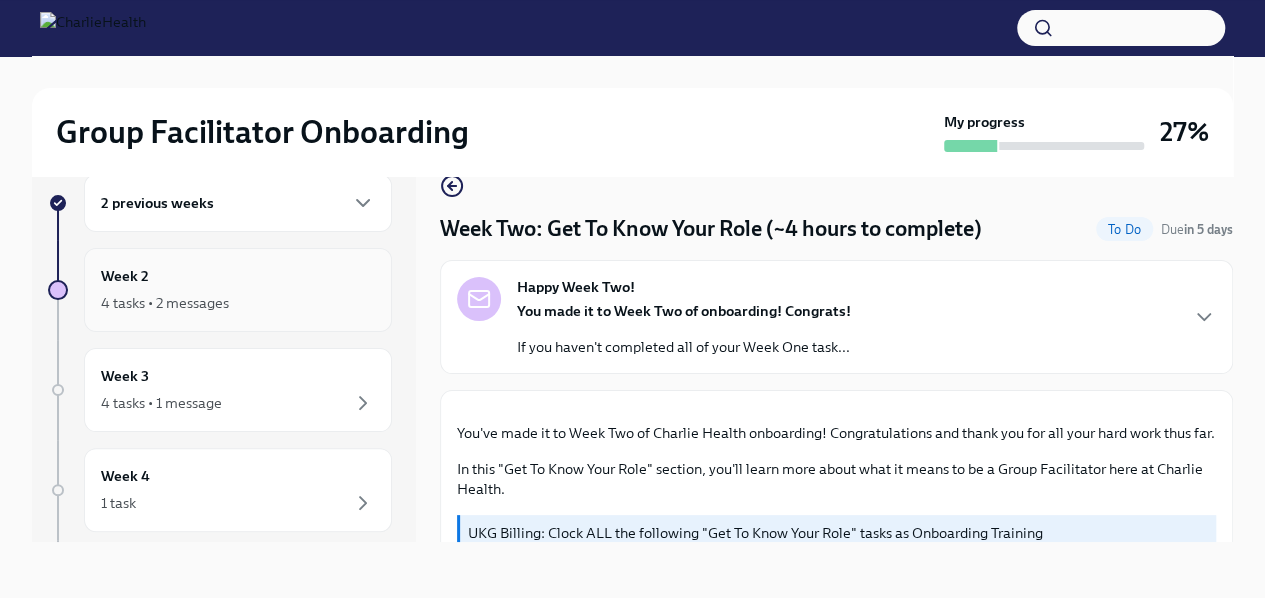 click on "Week 2 4 tasks • 2 messages" at bounding box center (238, 290) 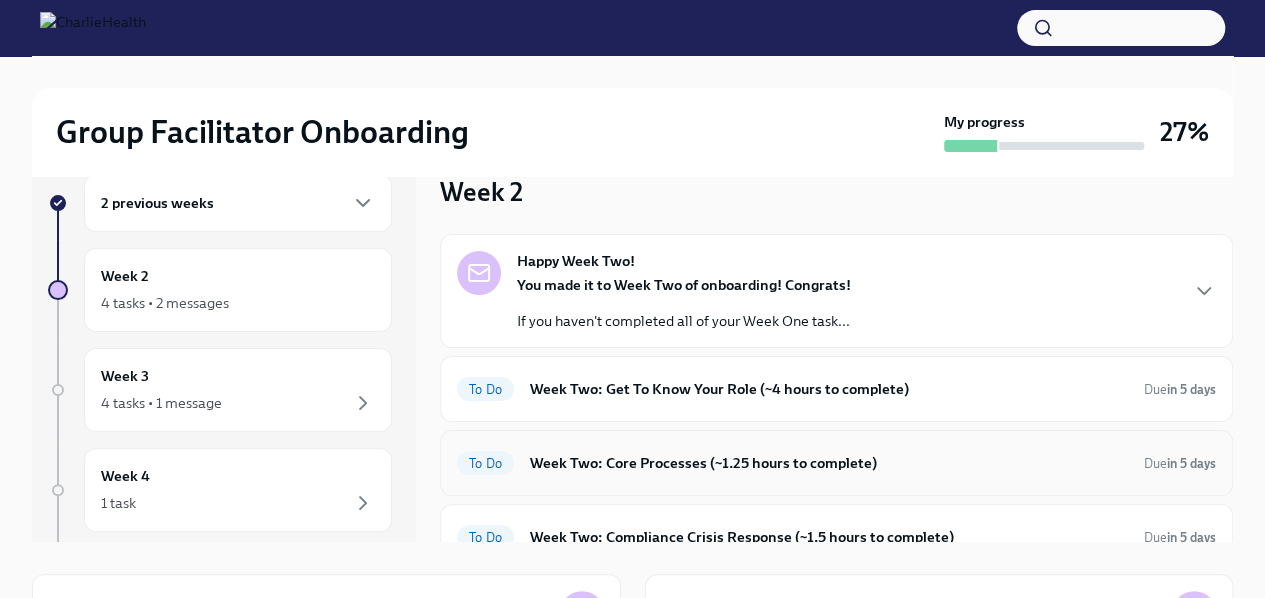click on "Week Two: Core Processes (~1.25 hours to complete)" at bounding box center (829, 463) 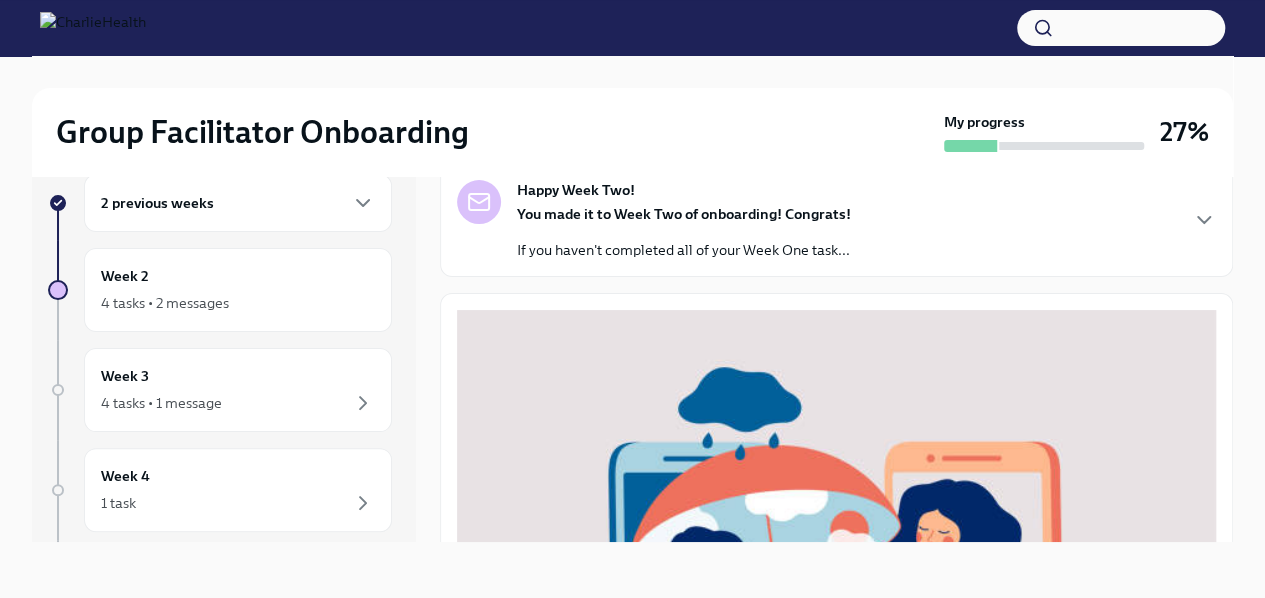 scroll, scrollTop: 26, scrollLeft: 0, axis: vertical 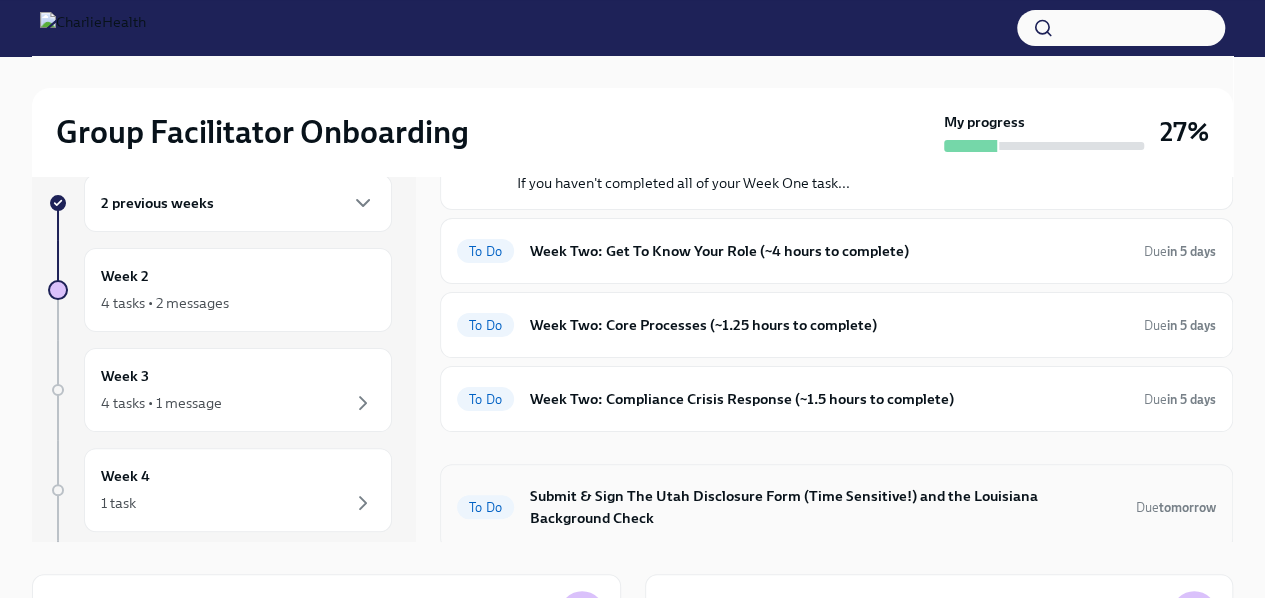 click on "Submit & Sign The Utah Disclosure Form (Time Sensitive!) and the Louisiana Background Check" at bounding box center (825, 507) 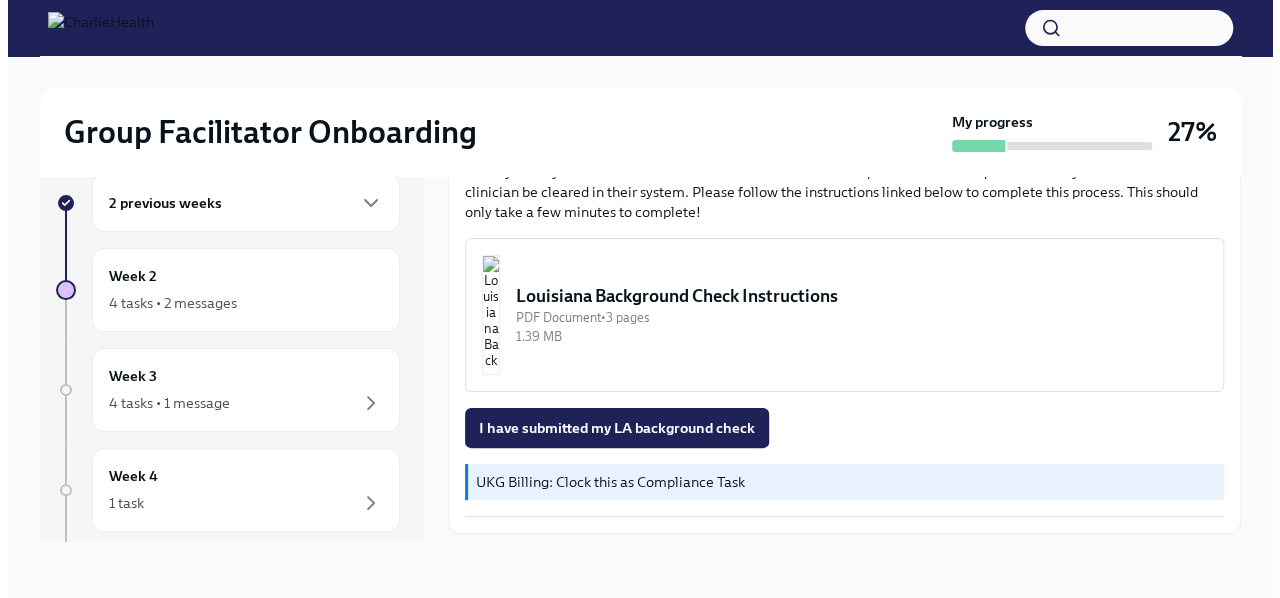 scroll, scrollTop: 655, scrollLeft: 0, axis: vertical 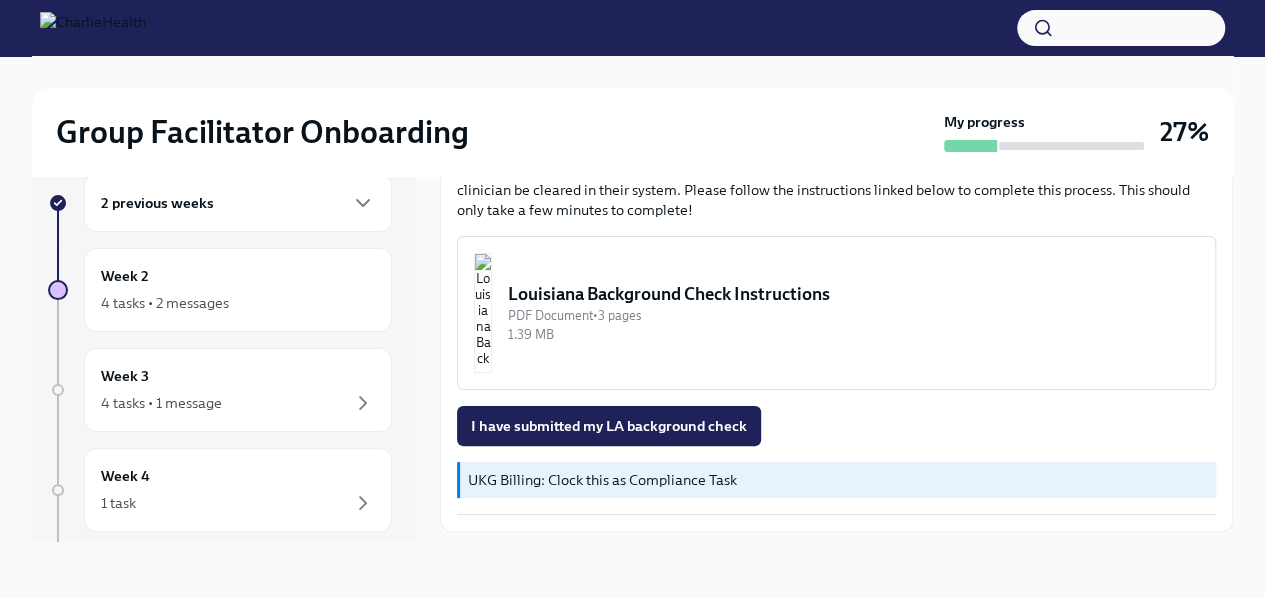 click at bounding box center [483, 313] 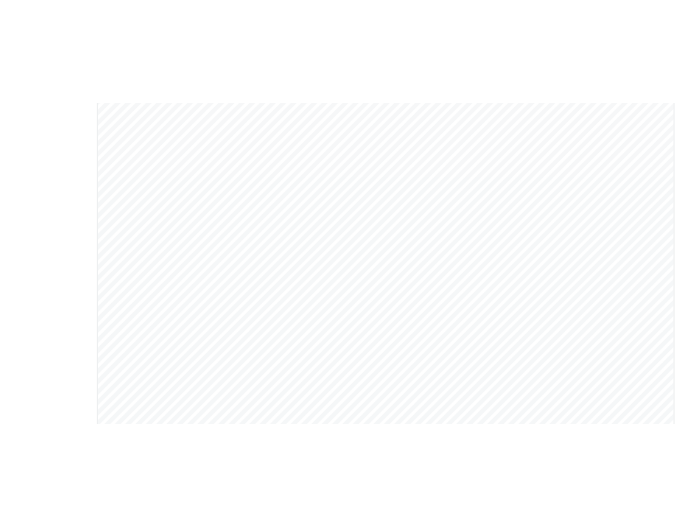 scroll, scrollTop: 34, scrollLeft: 0, axis: vertical 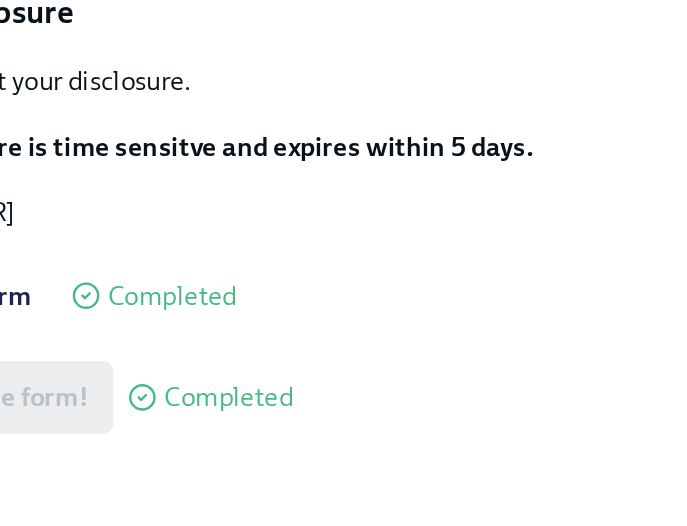 click on "Utah DHS Disclosure form Completed" at bounding box center (343, 399) 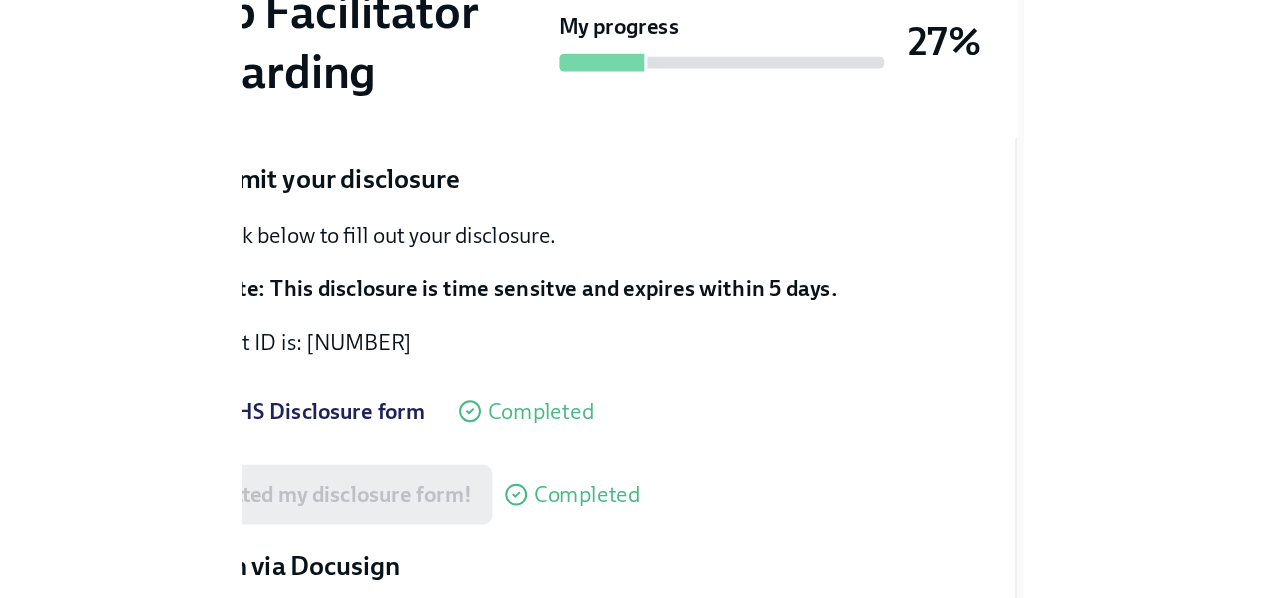 scroll, scrollTop: 34, scrollLeft: 0, axis: vertical 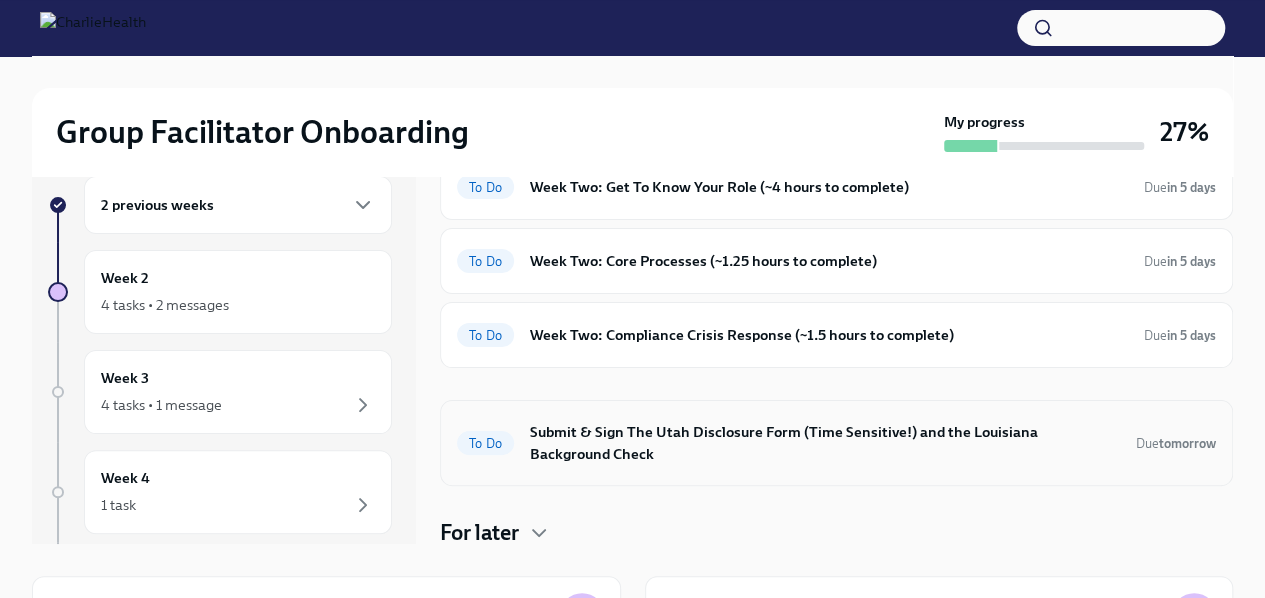 click on "Submit & Sign The Utah Disclosure Form (Time Sensitive!) and the Louisiana Background Check" at bounding box center [825, 443] 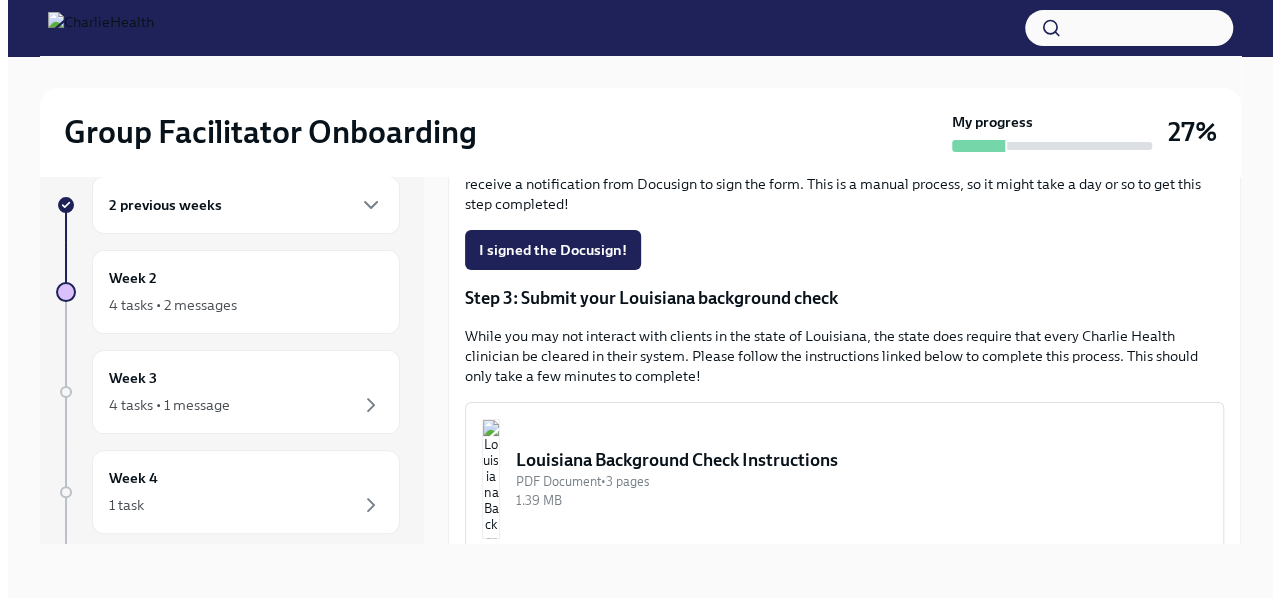 scroll, scrollTop: 508, scrollLeft: 0, axis: vertical 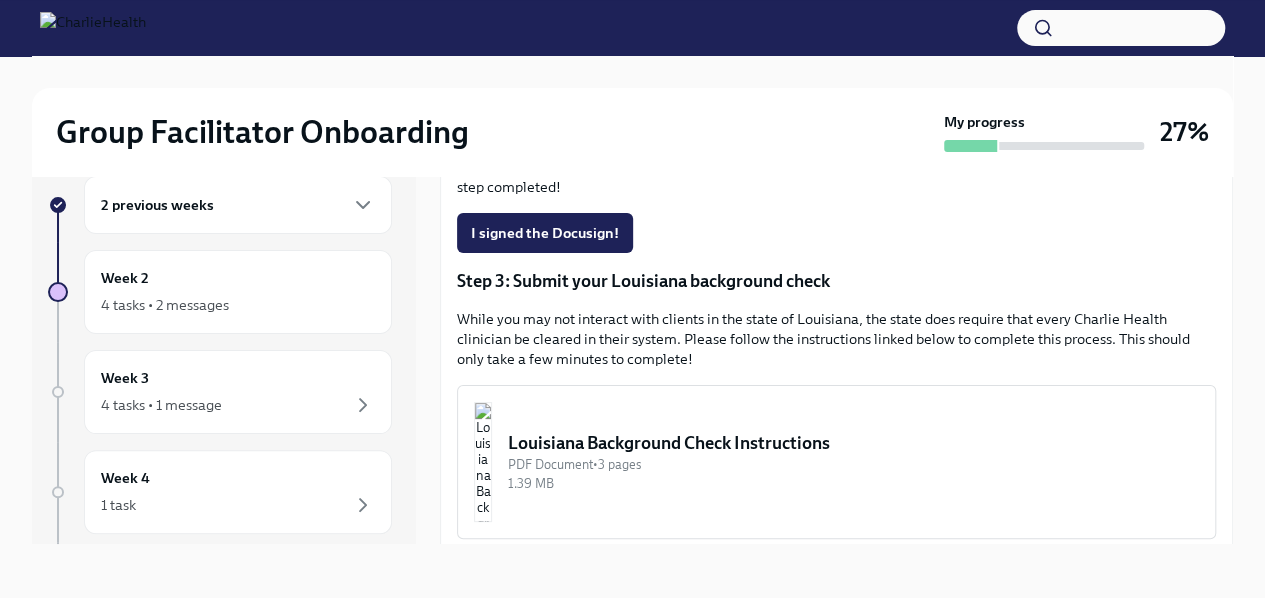click on "Louisiana Background Check Instructions" at bounding box center [853, 443] 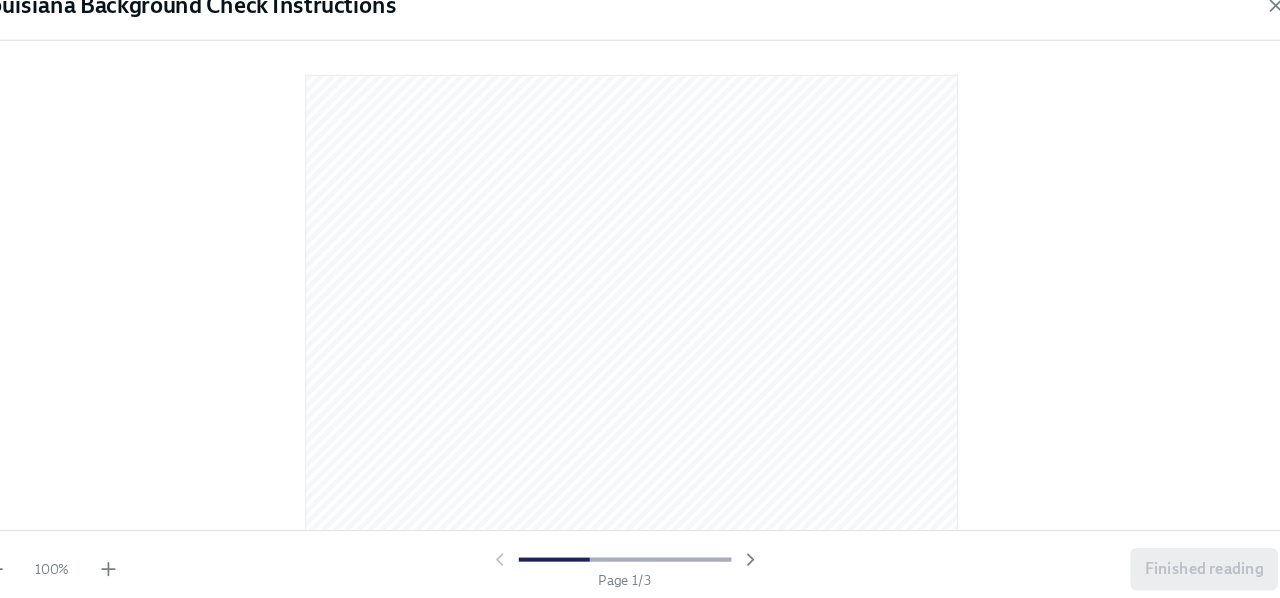 scroll, scrollTop: 32, scrollLeft: 0, axis: vertical 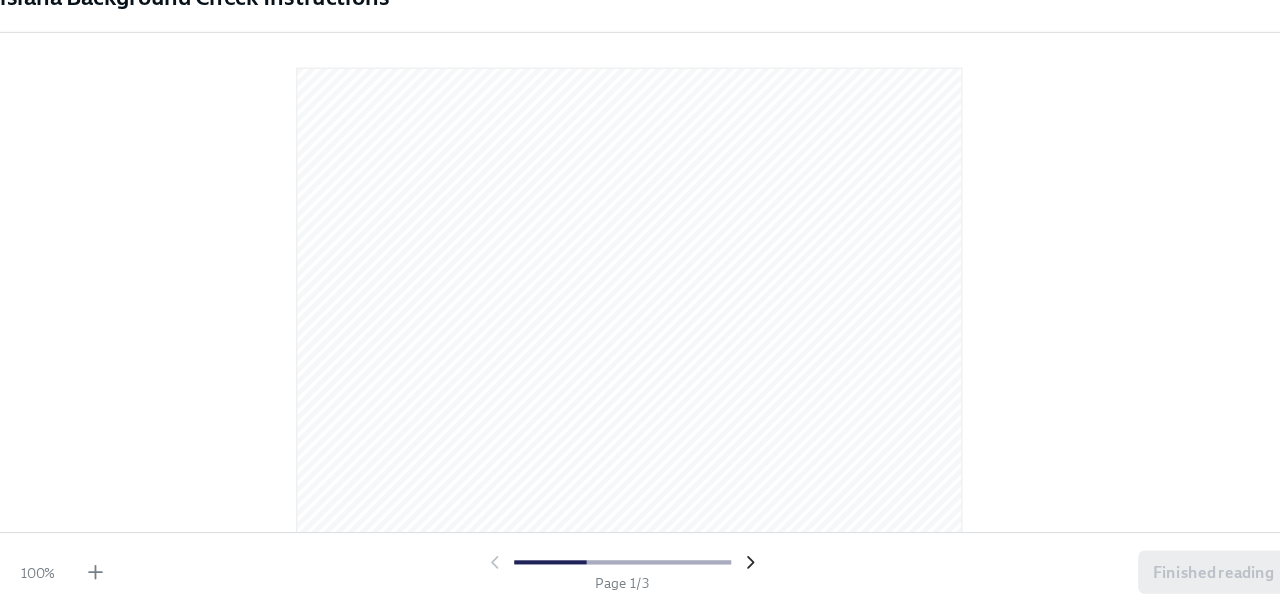 click 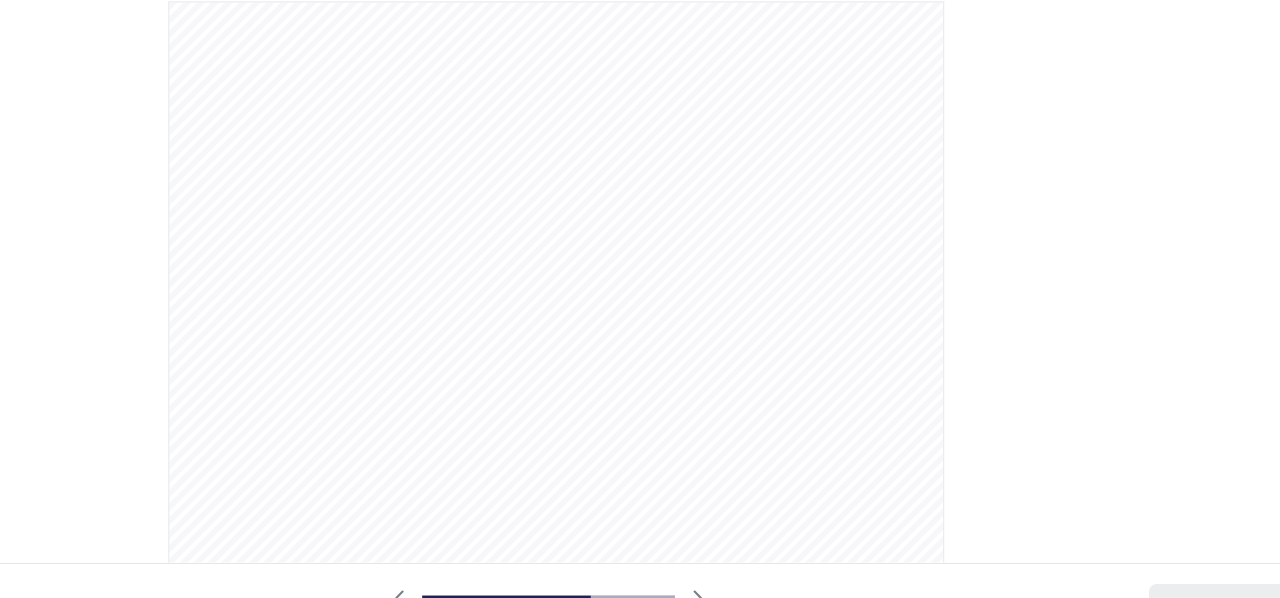 scroll, scrollTop: 32, scrollLeft: 0, axis: vertical 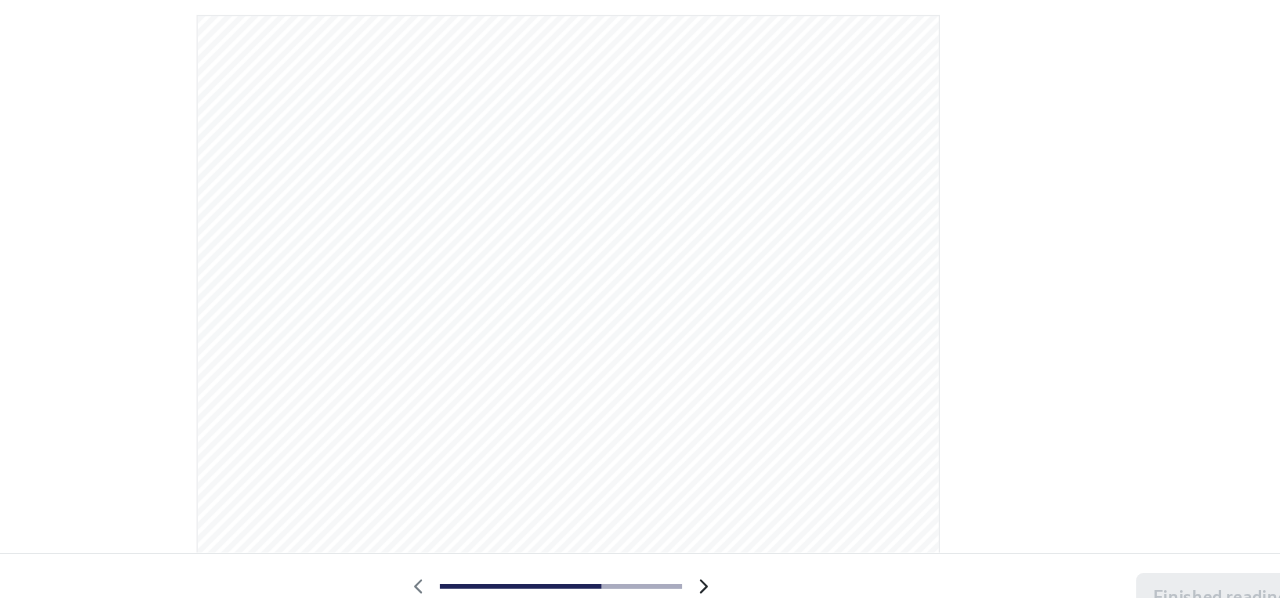 click 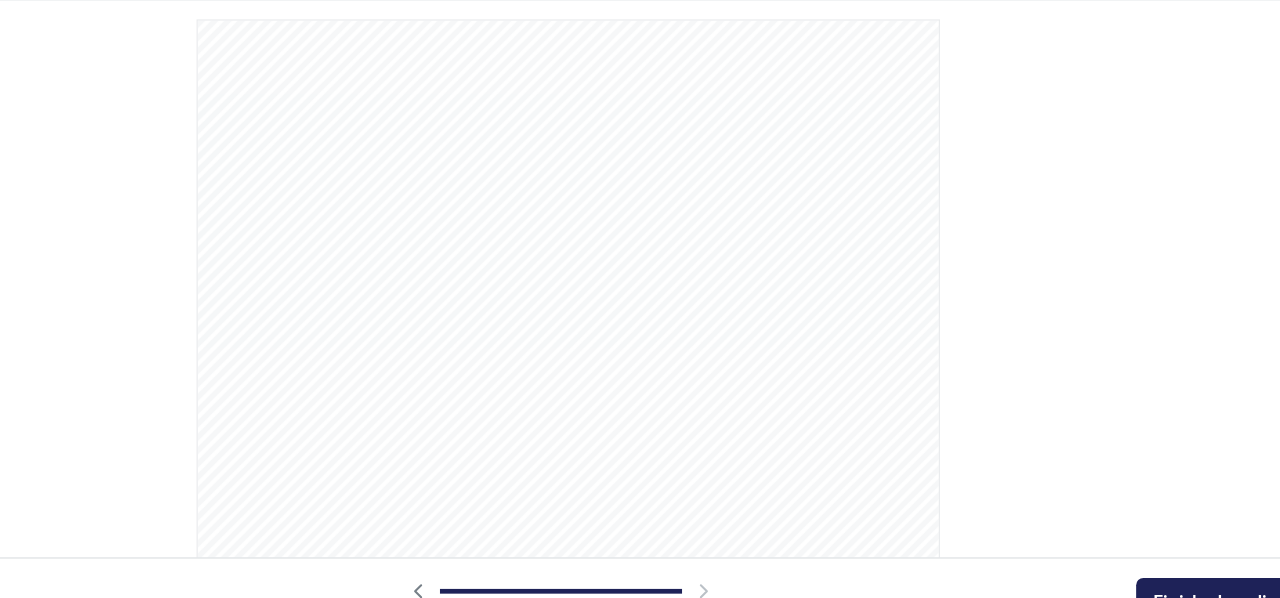 click at bounding box center (634, 553) 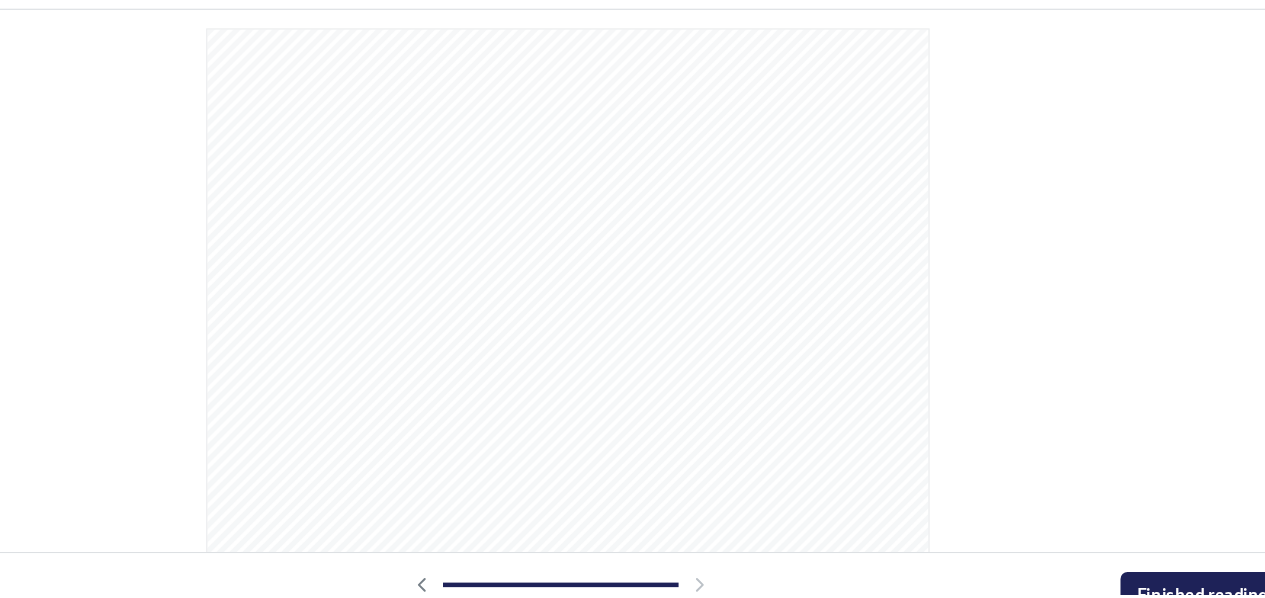 scroll, scrollTop: 32, scrollLeft: 0, axis: vertical 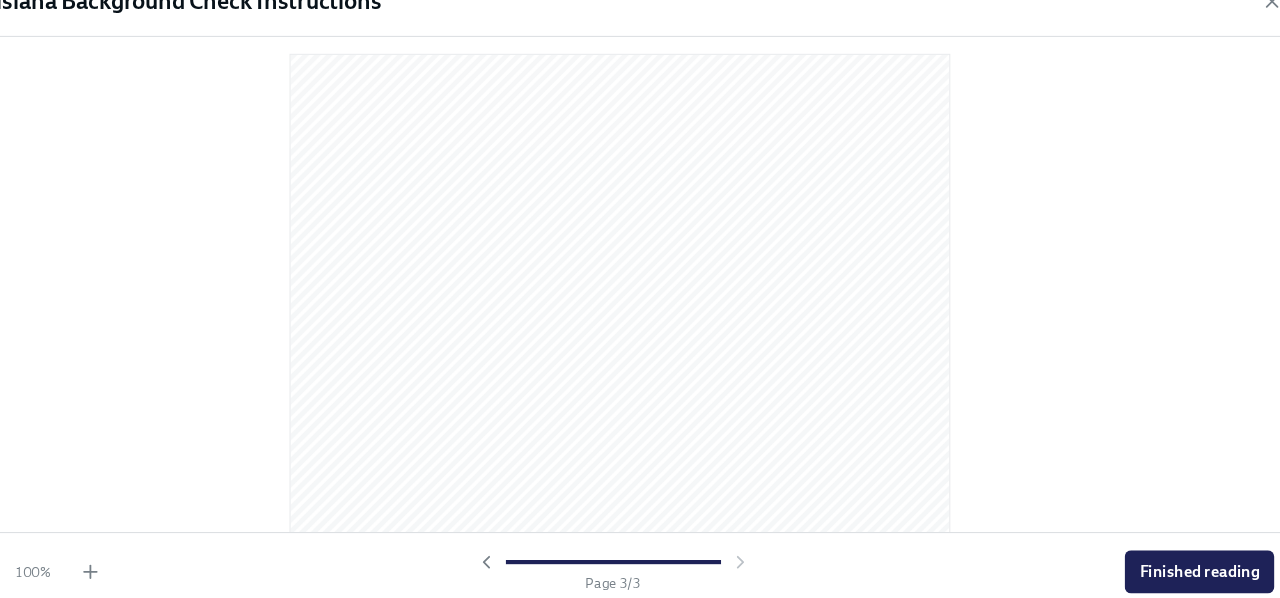 click on "Finished reading" at bounding box center (1178, 562) 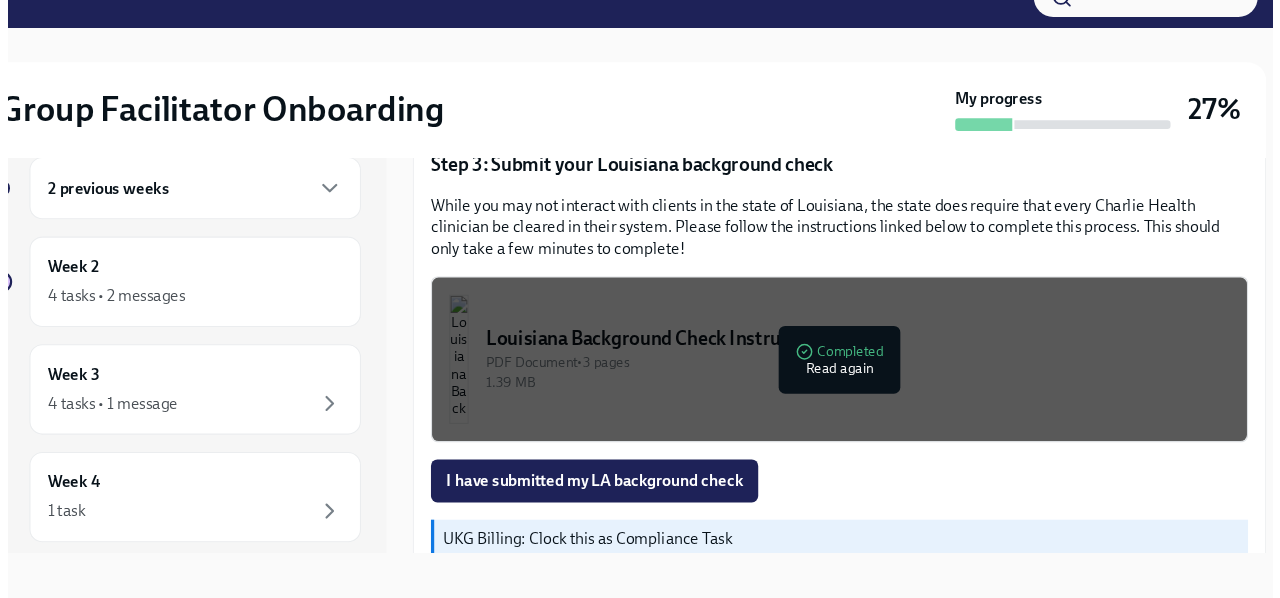 scroll, scrollTop: 614, scrollLeft: 0, axis: vertical 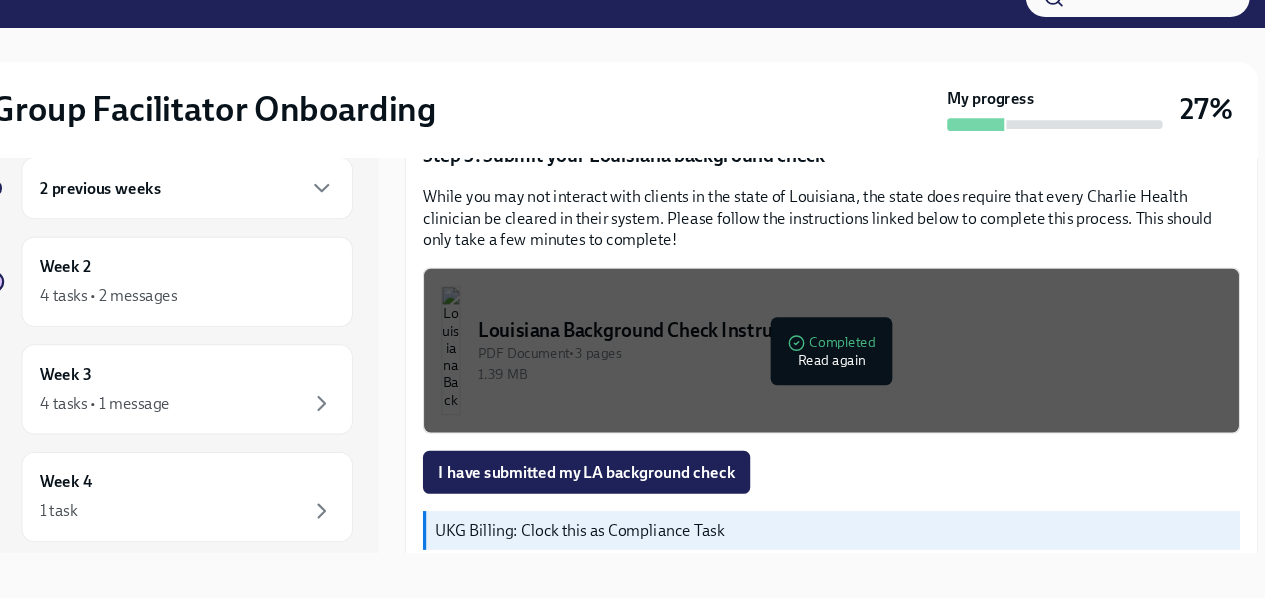 click on "Louisiana Background Check Instructions PDF Document  •  3 pages 1.39 MB Completed Read again" at bounding box center (836, 356) 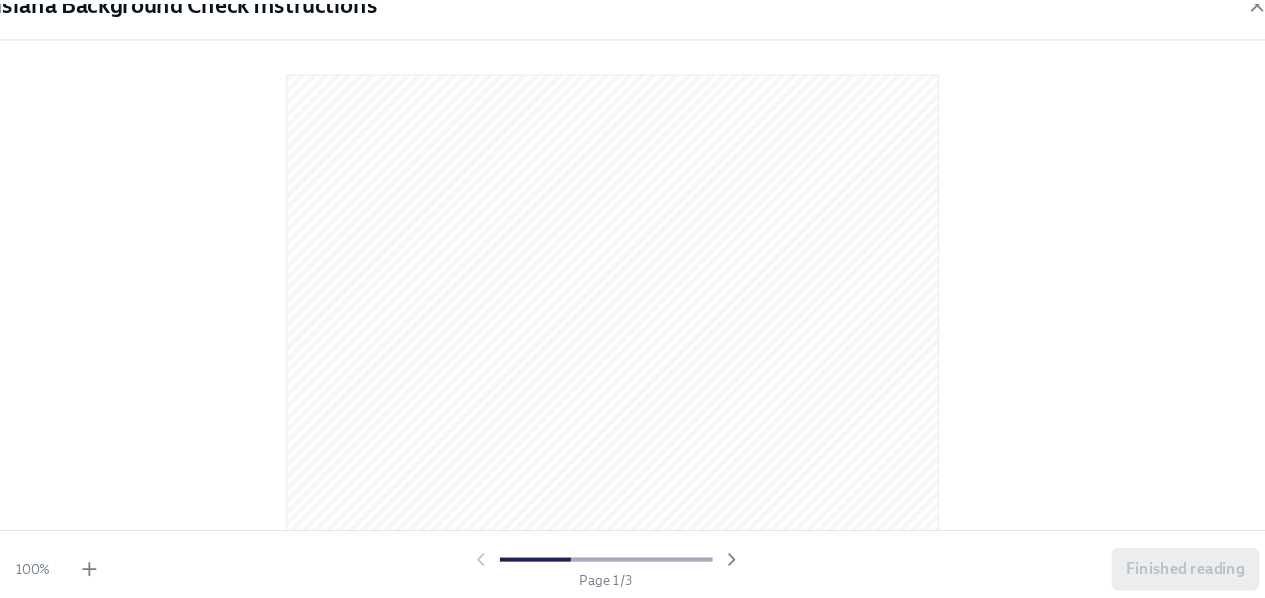 scroll, scrollTop: 32, scrollLeft: 0, axis: vertical 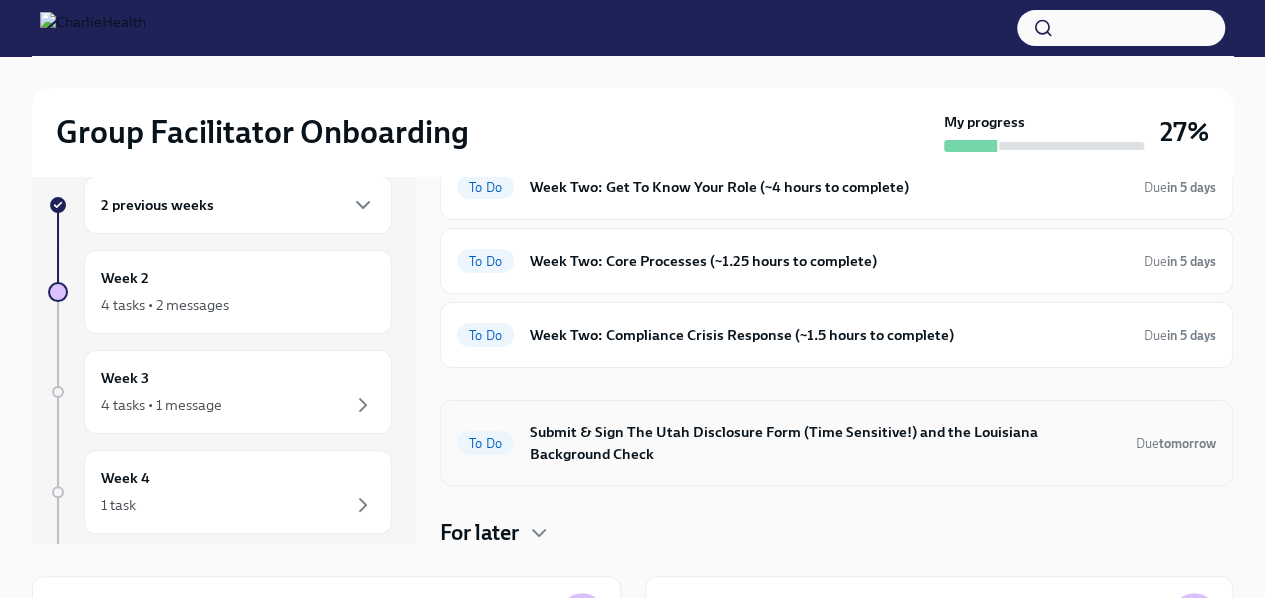 click on "Submit & Sign The Utah Disclosure Form (Time Sensitive!) and the Louisiana Background Check" at bounding box center (825, 443) 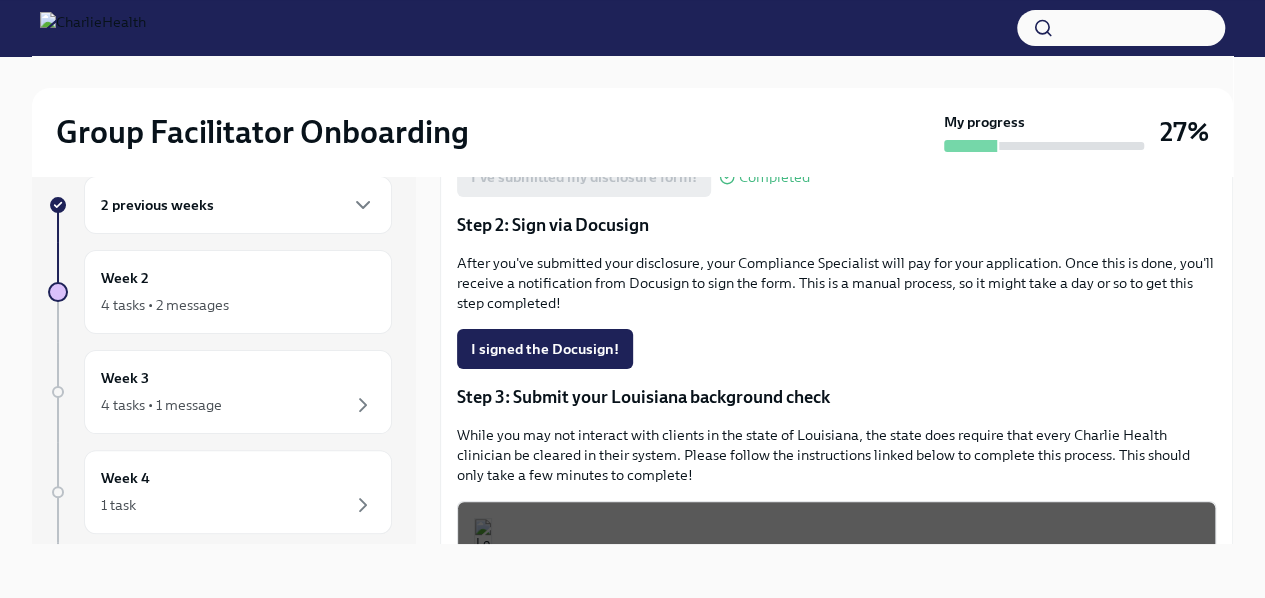 scroll, scrollTop: 394, scrollLeft: 0, axis: vertical 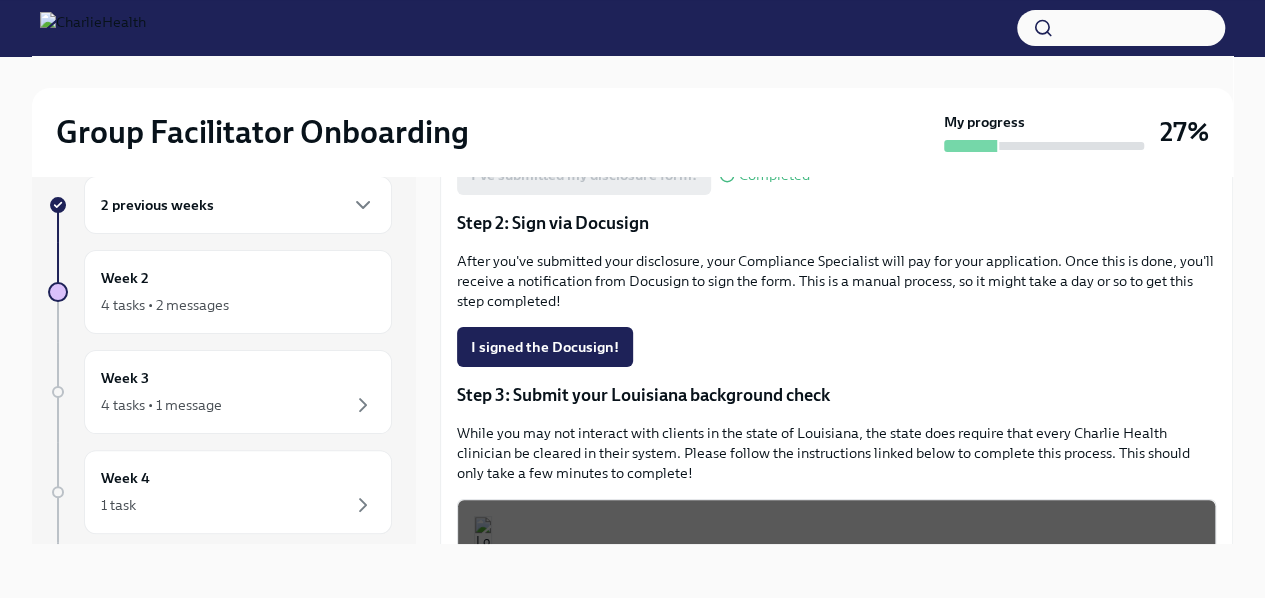 click on "Approx completion time: 20mins Step 1: Submit your disclosure Follow the link below to fill out your disclosure.
⏰   Please note: This disclosure is time sensitve and expires within 5 days.
Your applicant ID is: [NUMBER] [CITY] Disclosure form Completed I've submitted my disclosure form! Completed Step 2: Sign via Docusign After you've submitted your disclosure, your Compliance Specialist will pay for your application. Once this is done, you'll receive a notification from Docusign to sign the form. This is a manual process, so it might take a day or so to get this step completed! I signed the Docusign! Step 3: Submit your Louisiana background check While you may not interact with clients in the state of Louisiana, the state does require that every Charlie Health clinician be cleared in their system. Please follow the instructions linked below to complete this process. This should only take a few minutes to complete! Louisiana Background Check Instructions PDF Document  •  3 pages 1.39 MB Completed" at bounding box center (836, 346) 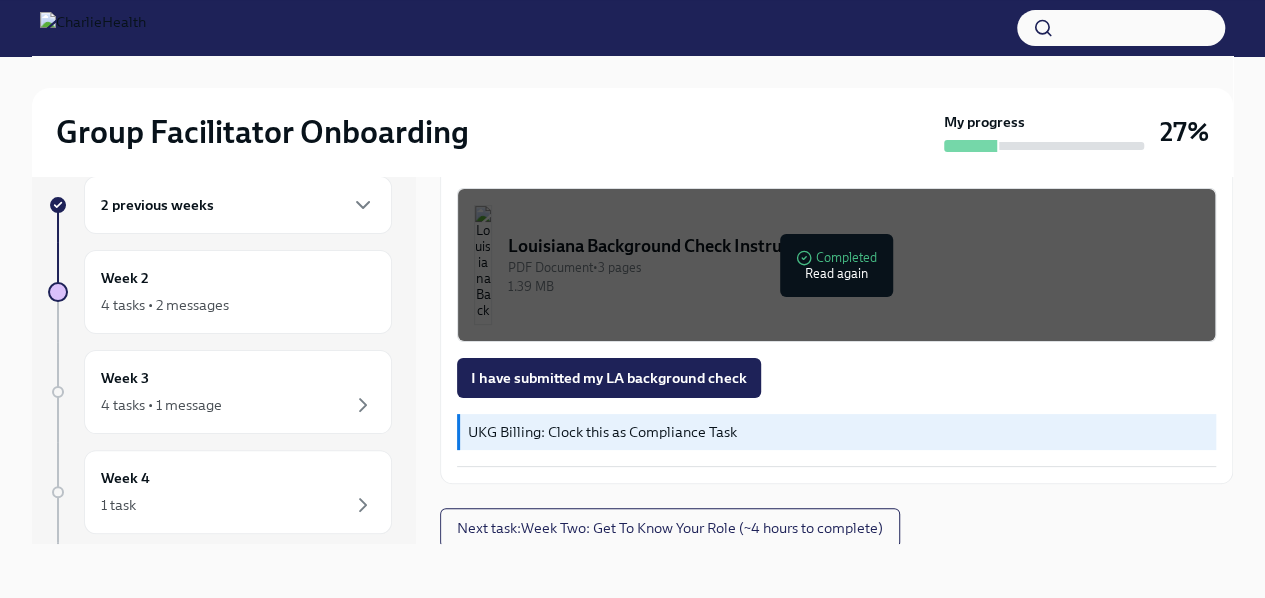 scroll, scrollTop: 707, scrollLeft: 0, axis: vertical 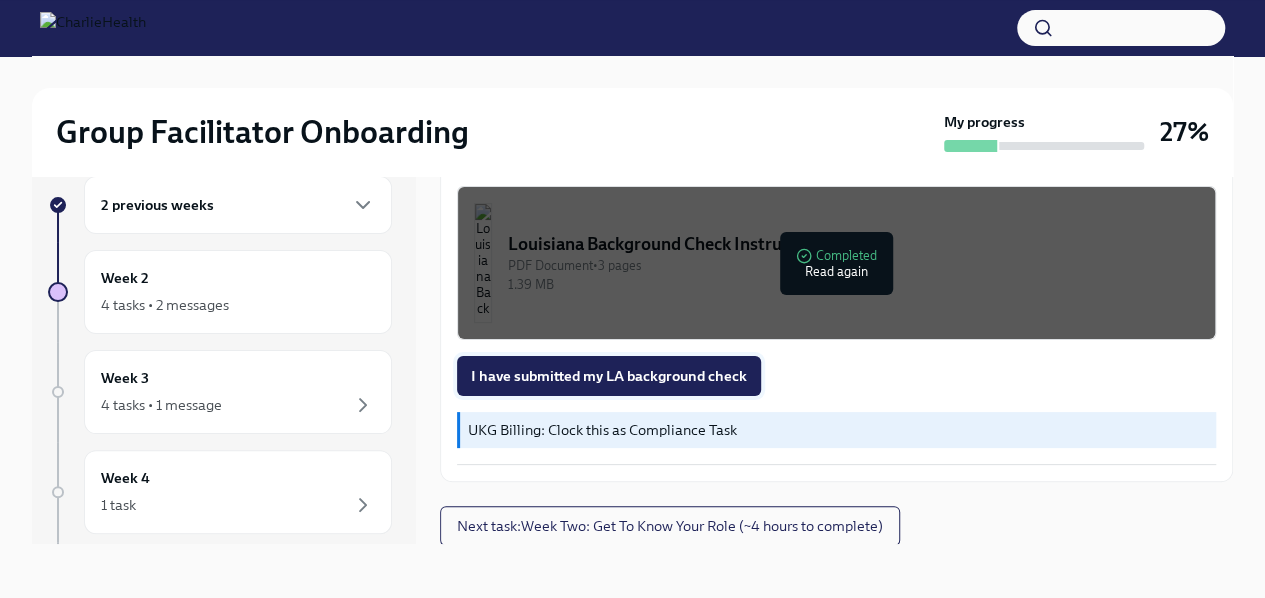 click on "I have submitted my LA background check" at bounding box center (609, 376) 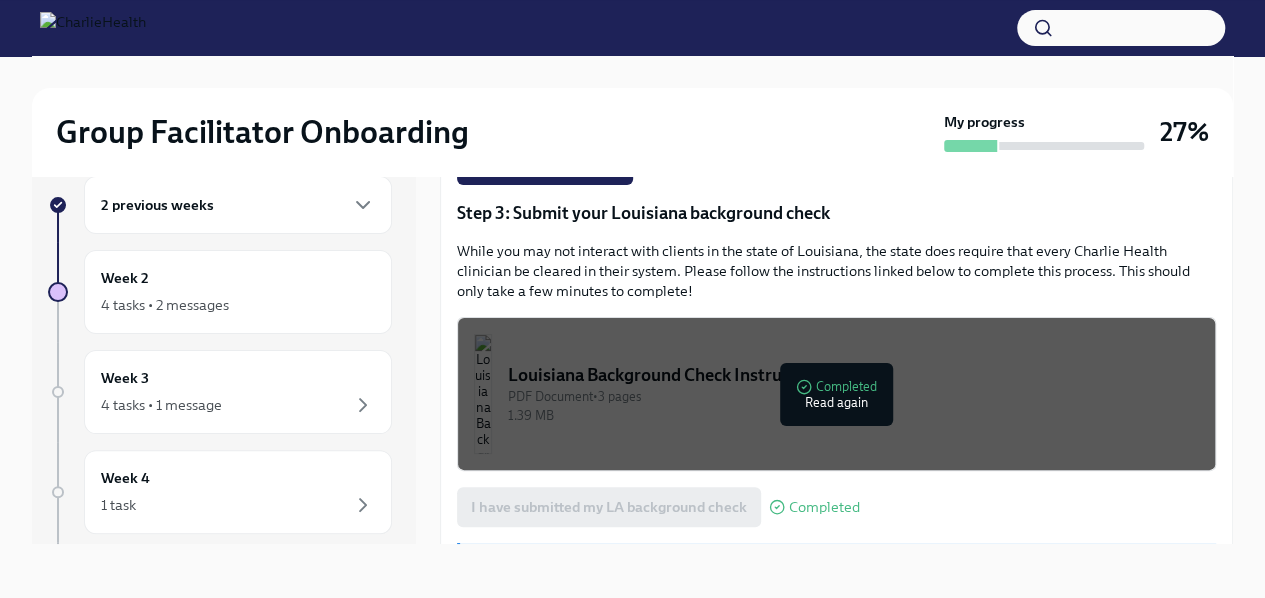 scroll, scrollTop: 707, scrollLeft: 0, axis: vertical 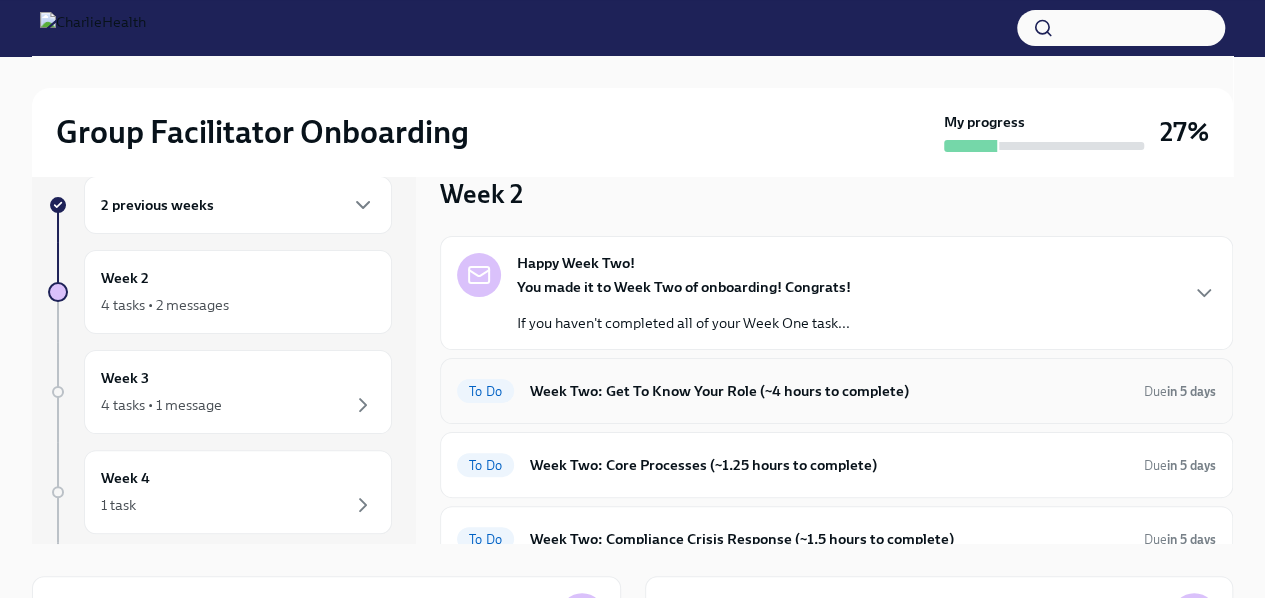 click on "To Do Week Two: Get To Know Your Role (~4 hours to complete) Due  in 5 days" at bounding box center [836, 391] 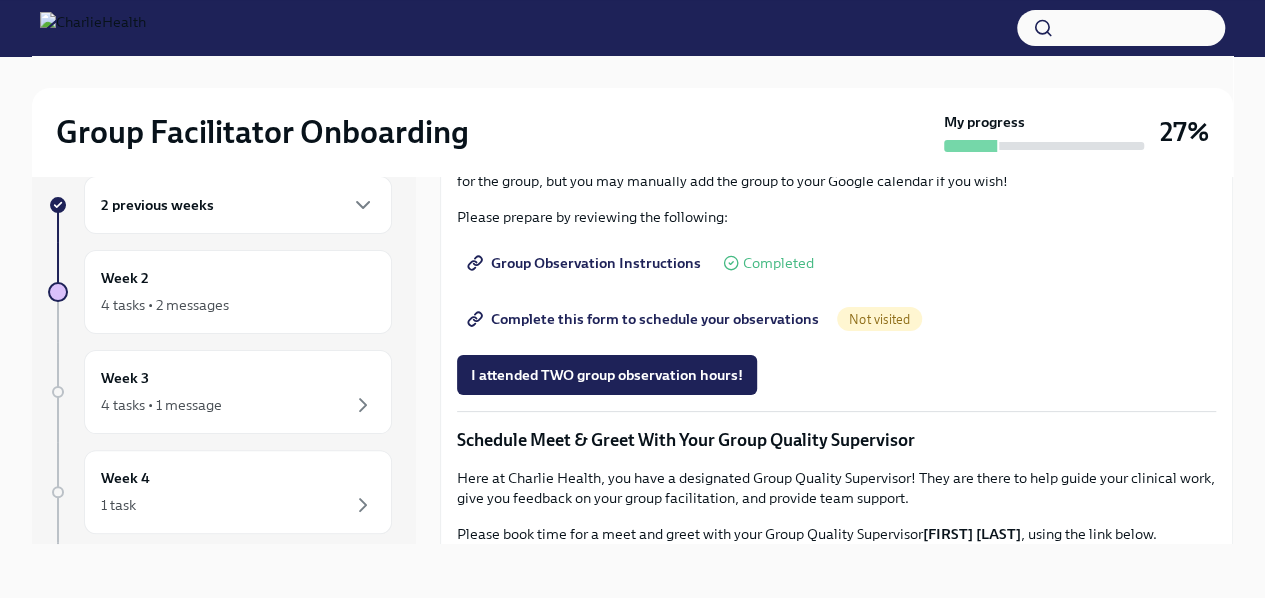 scroll, scrollTop: 1165, scrollLeft: 0, axis: vertical 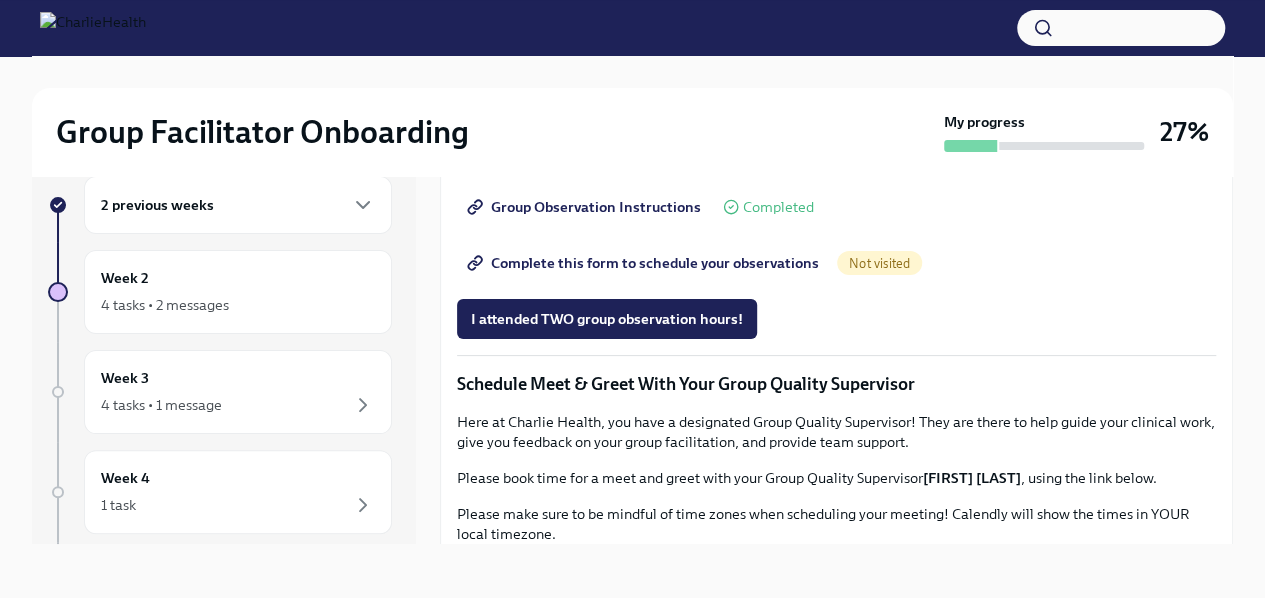 drag, startPoint x: 1242, startPoint y: 380, endPoint x: 1243, endPoint y: 391, distance: 11.045361 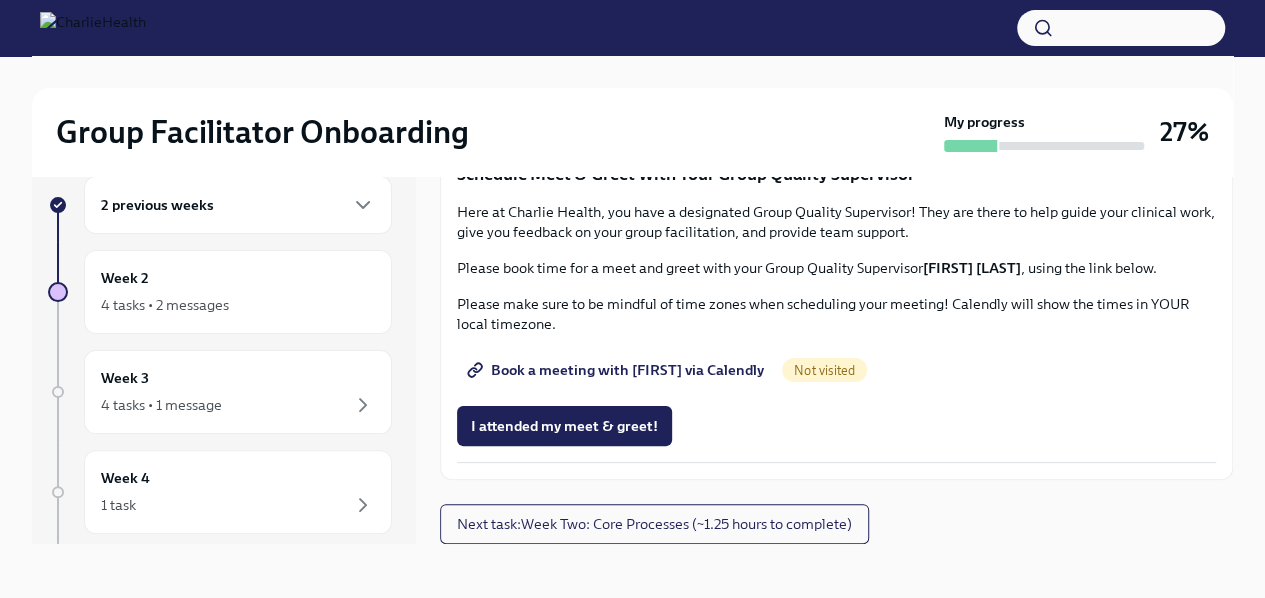 scroll, scrollTop: 1606, scrollLeft: 0, axis: vertical 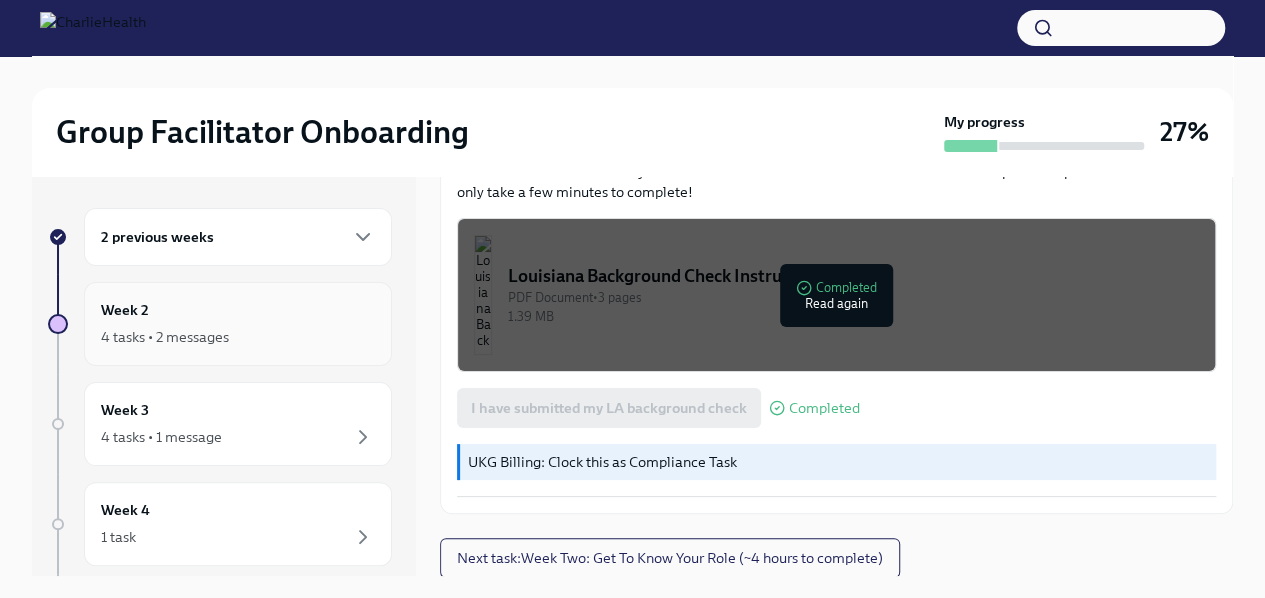 click on "4 tasks • 2 messages" at bounding box center (165, 337) 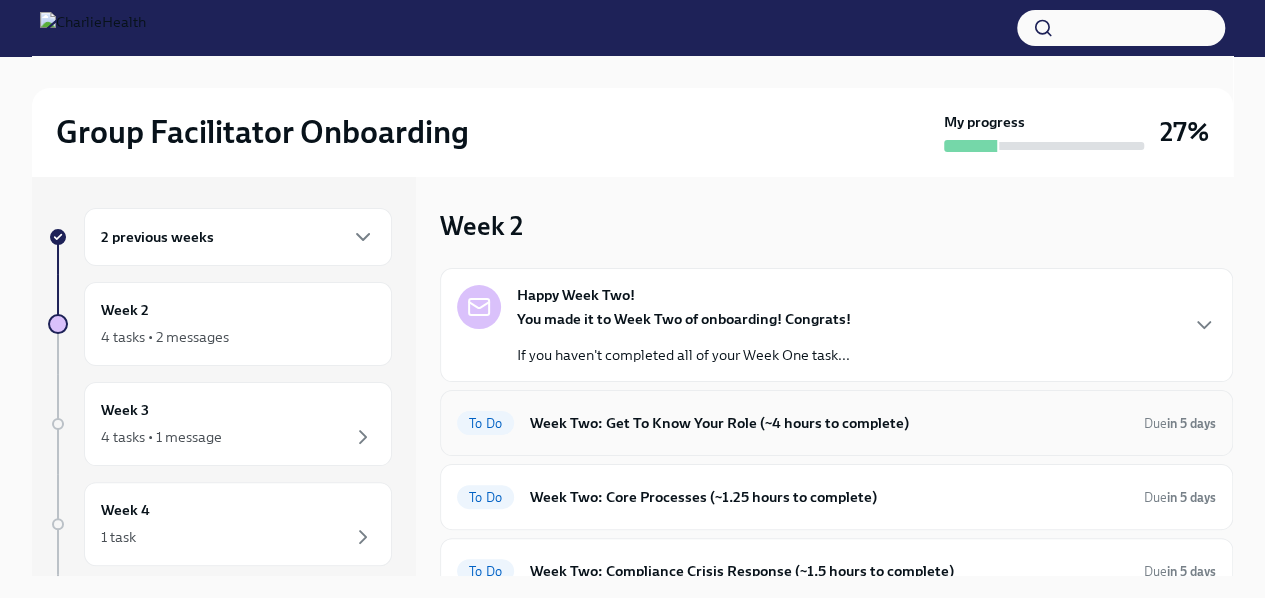 click on "Week Two: Get To Know Your Role (~4 hours to complete)" at bounding box center [829, 423] 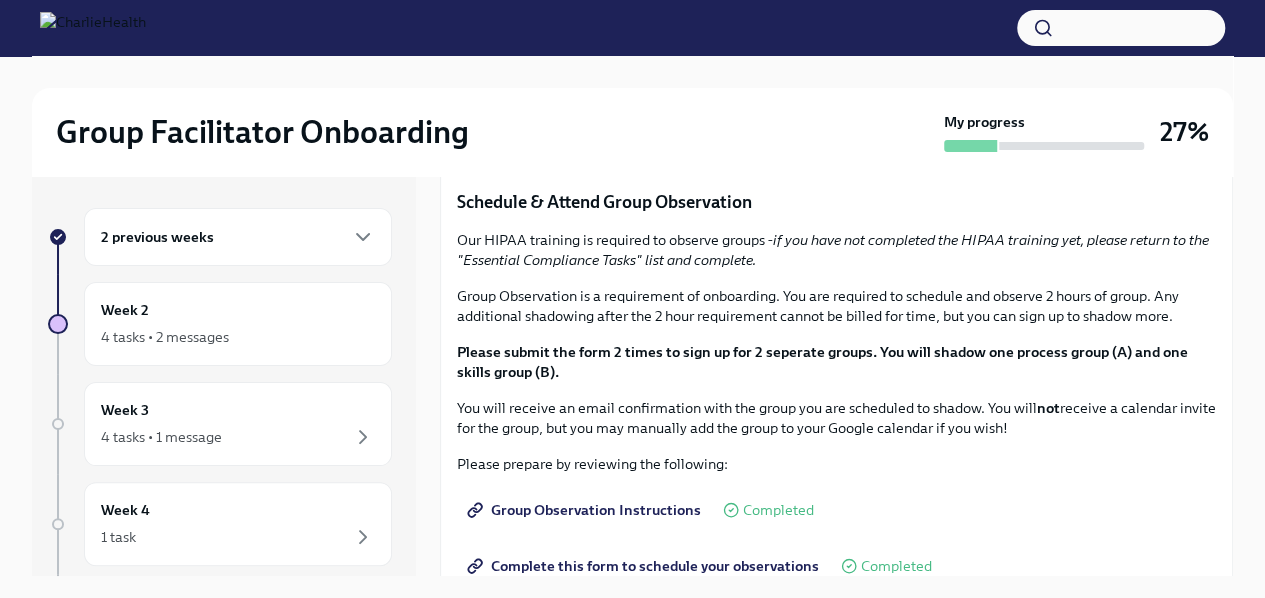 scroll, scrollTop: 898, scrollLeft: 0, axis: vertical 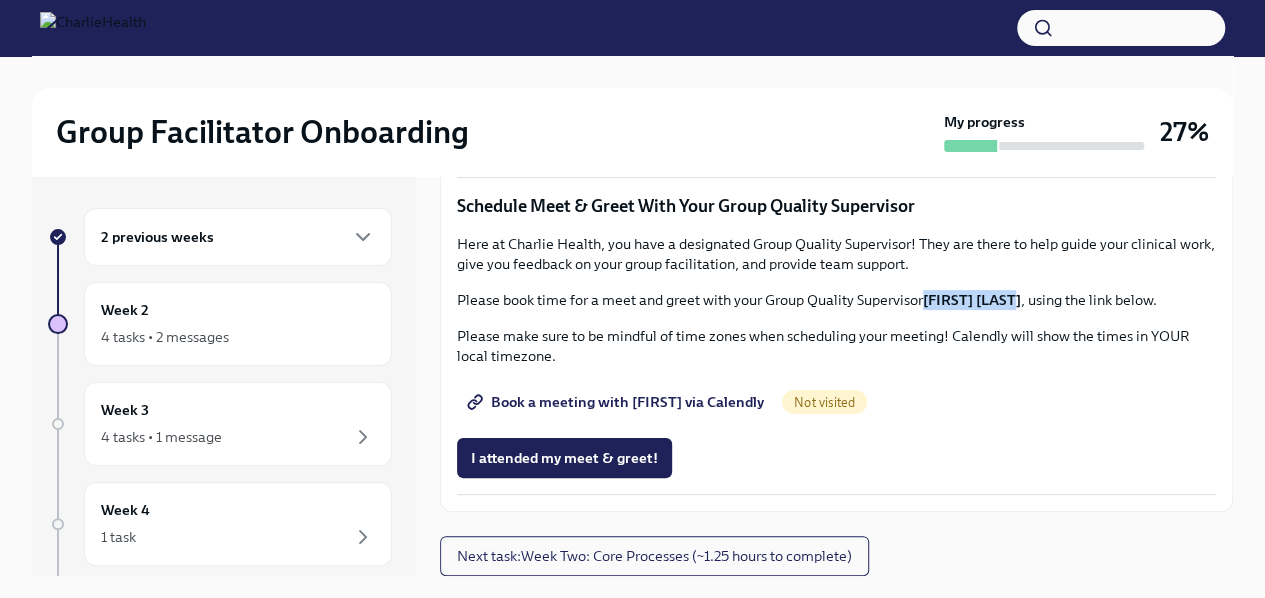 drag, startPoint x: 1020, startPoint y: 493, endPoint x: 926, endPoint y: 495, distance: 94.02127 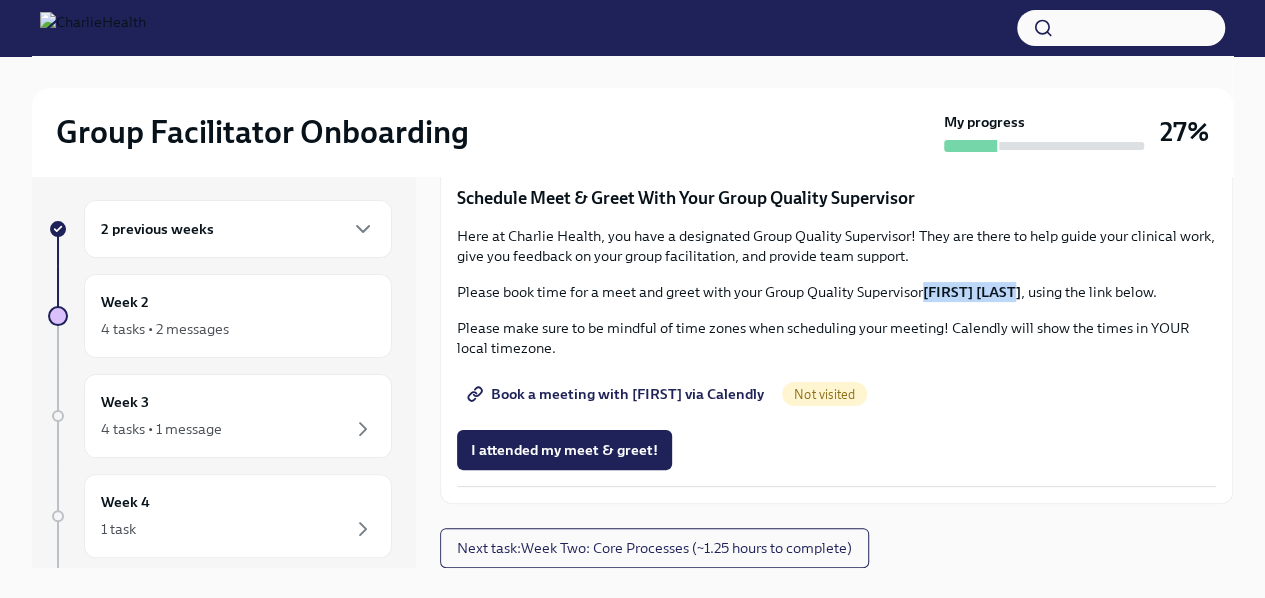 scroll, scrollTop: 34, scrollLeft: 0, axis: vertical 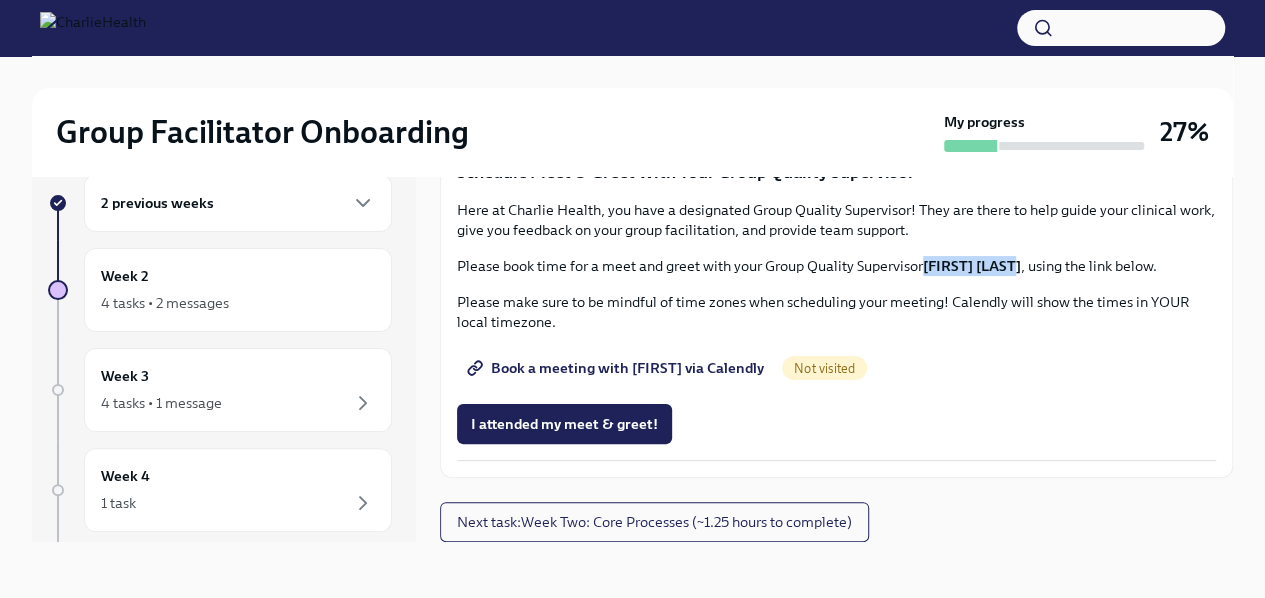 click on "Book a meeting with [FIRST] via Calendly" at bounding box center [617, 368] 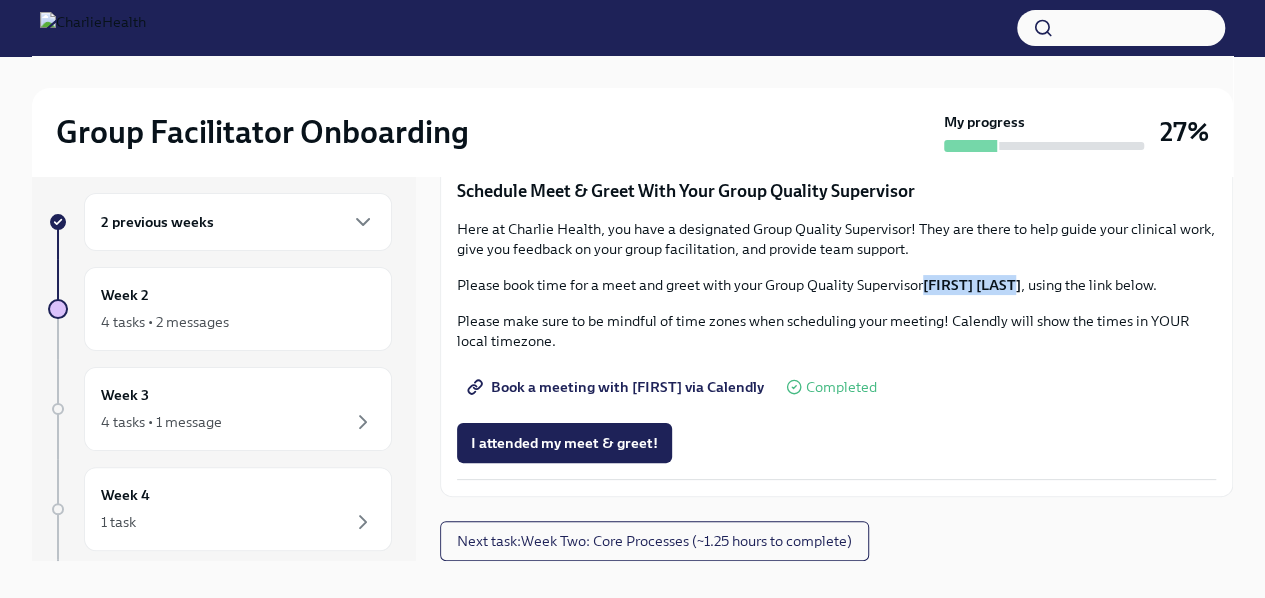 scroll, scrollTop: 0, scrollLeft: 0, axis: both 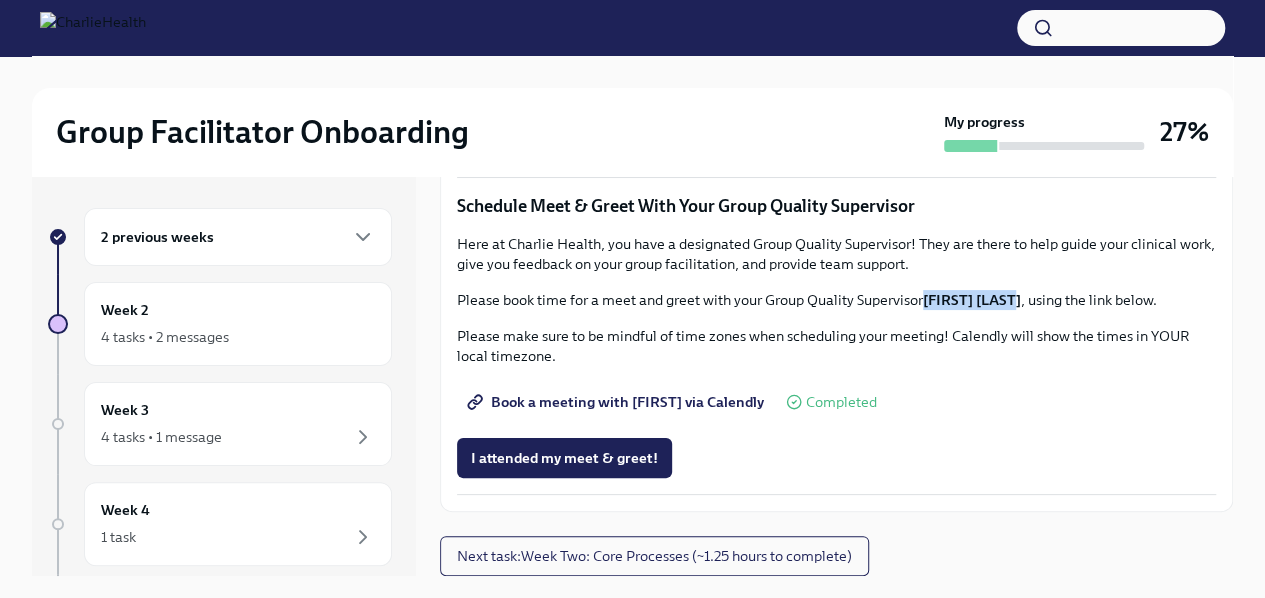 click on "Book a meeting with [FIRST] via Calendly" at bounding box center [617, 402] 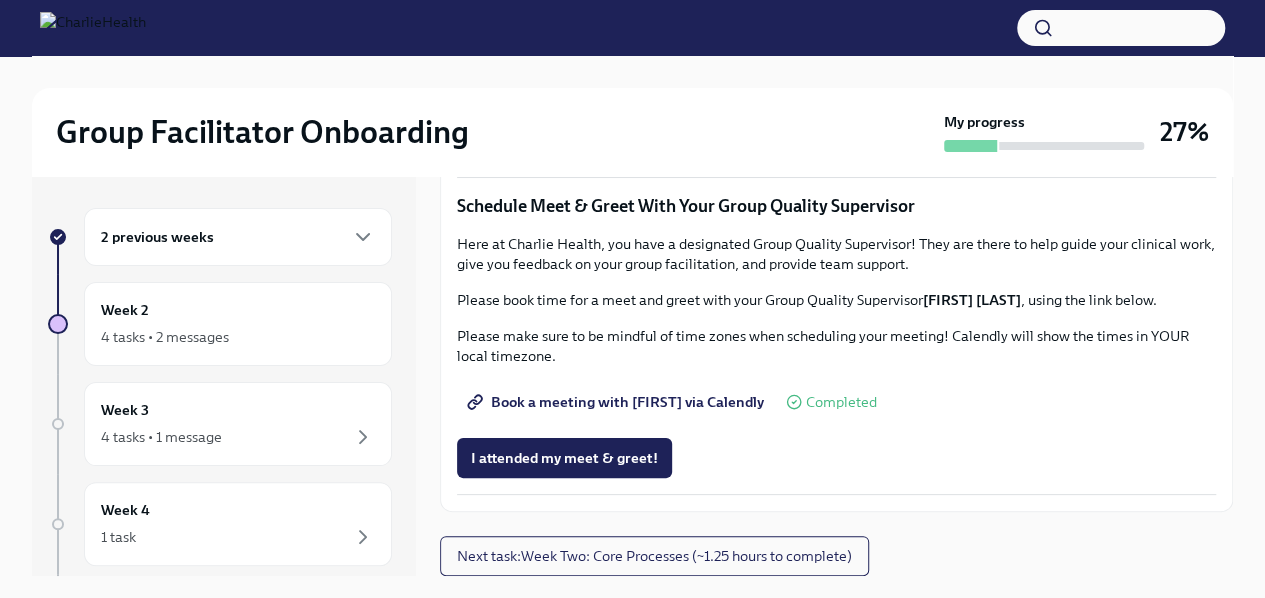 click on "I attended my meet & greet!" at bounding box center (836, 458) 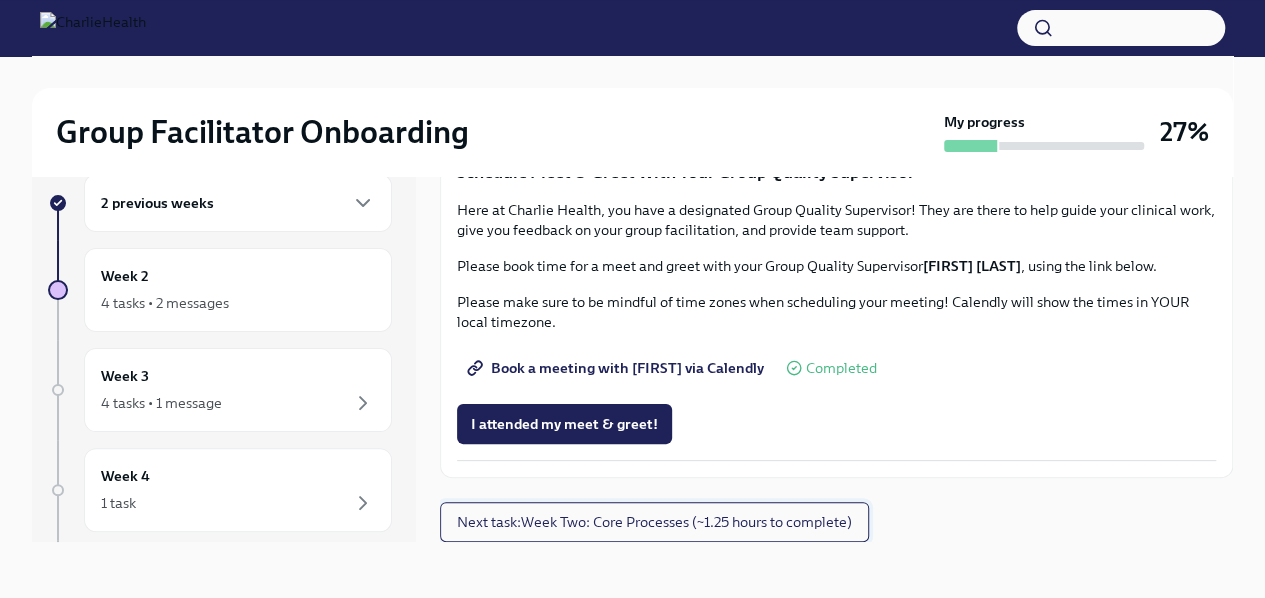 click on "Next task :  Week Two: Core Processes (~1.25 hours to complete)" at bounding box center (654, 522) 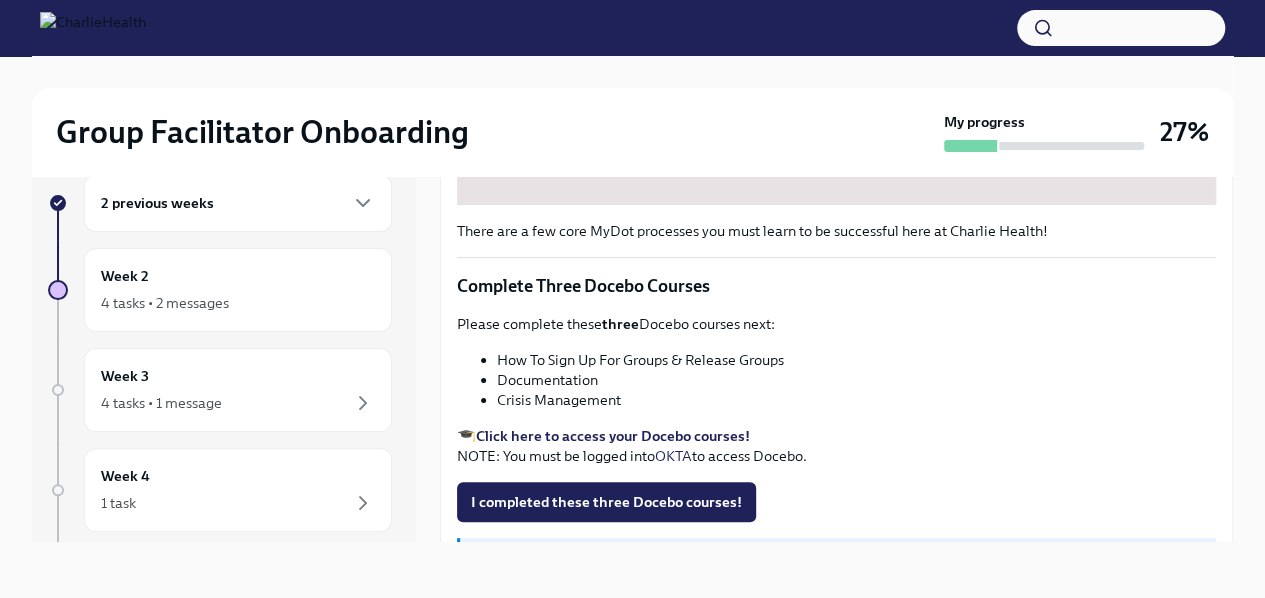 scroll, scrollTop: 728, scrollLeft: 0, axis: vertical 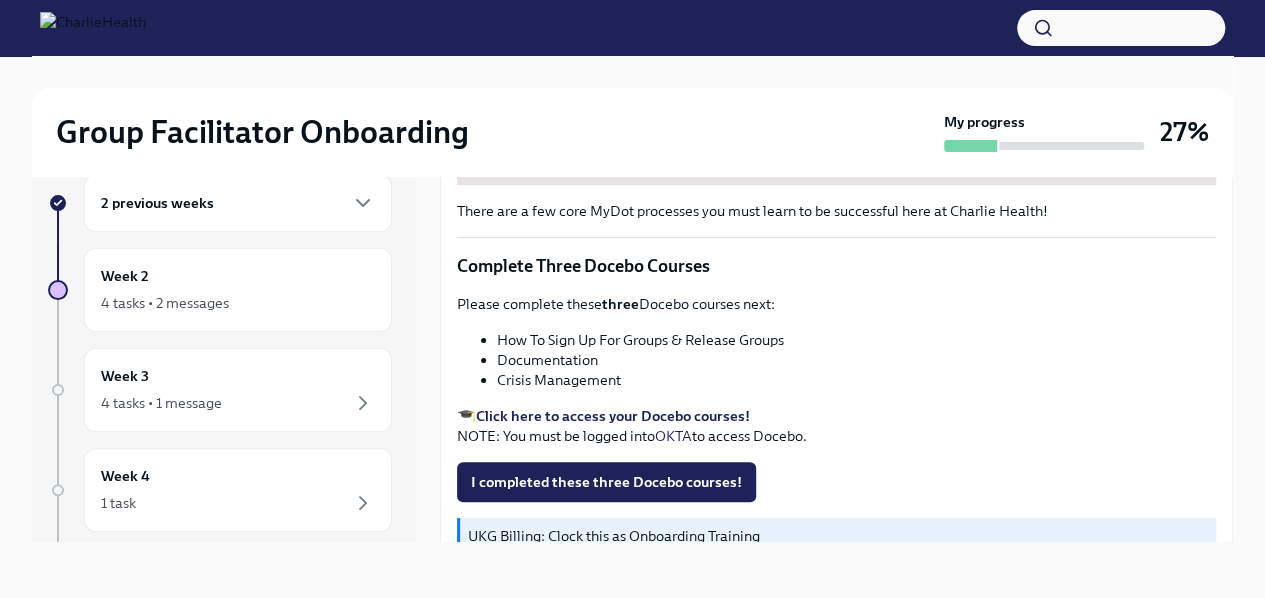 click on "Group Facilitator Onboarding My progress 27% 2 previous weeks Week 2 4 tasks • 2 messages Week 3 4 tasks • 1 message Week 4 1 task Week 5 1 task Week 6 1 task Experience ends  Sep 30th Week Two: Core Processes (~1.25 hours to complete) To Do Due  in 5 days Happy Week Two! You made it to Week Two of onboarding! Congrats!
If you haven't completed all of your Week One task... There are a few core MyDot processes you must learn to be successful here at Charlie Health! Complete Three Docebo Courses Please complete these  three  Docebo courses next:
How To Sign Up For Groups & Release Groups
Documentation
Crisis Management
🎓  Click here to access your Docebo courses!
NOTE: You must be logged into  OKTA  to access Docebo. I completed these three Docebo courses! UKG Billing: Clock this as Onboarding Training Next task :  Week Two: Compliance Crisis Response (~1.5 hours to complete)" at bounding box center (632, 310) 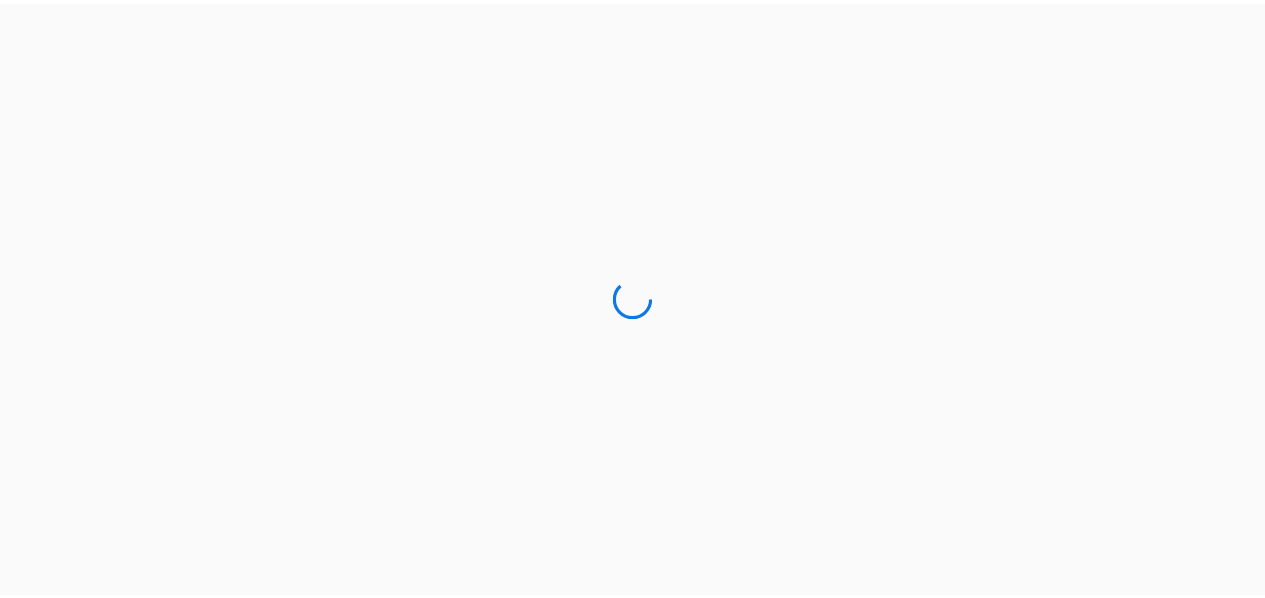 scroll, scrollTop: 0, scrollLeft: 0, axis: both 